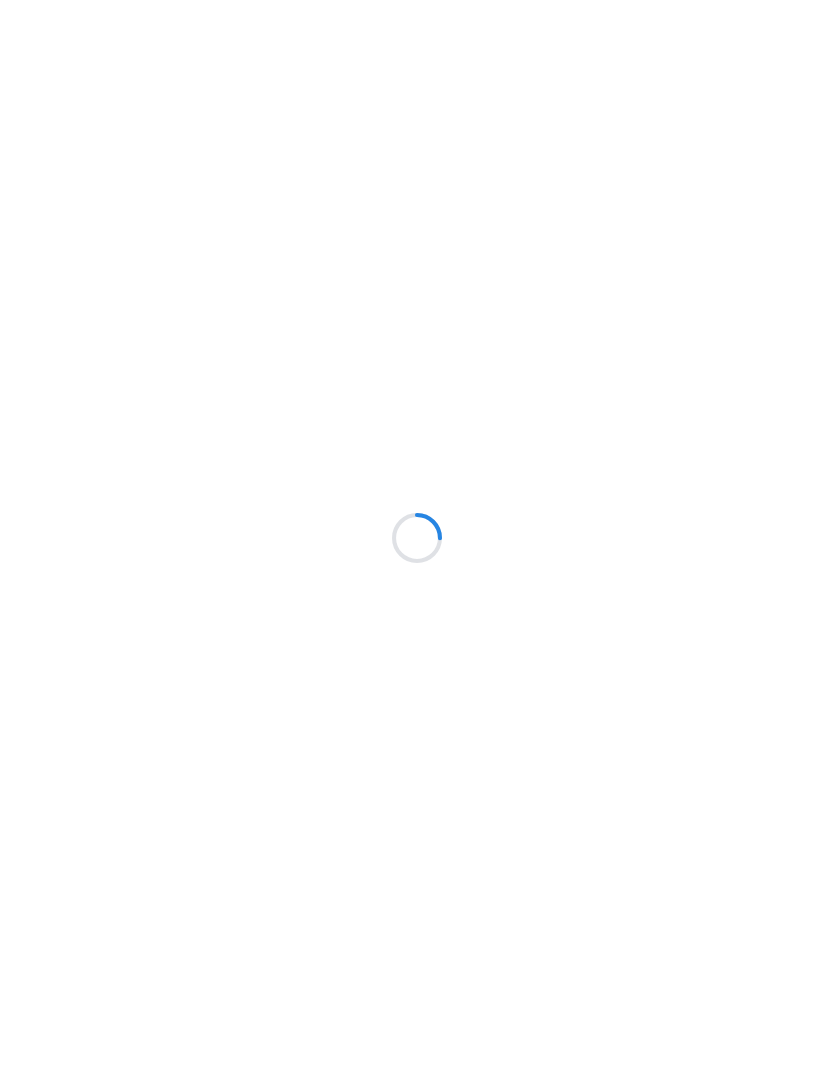 scroll, scrollTop: 0, scrollLeft: 0, axis: both 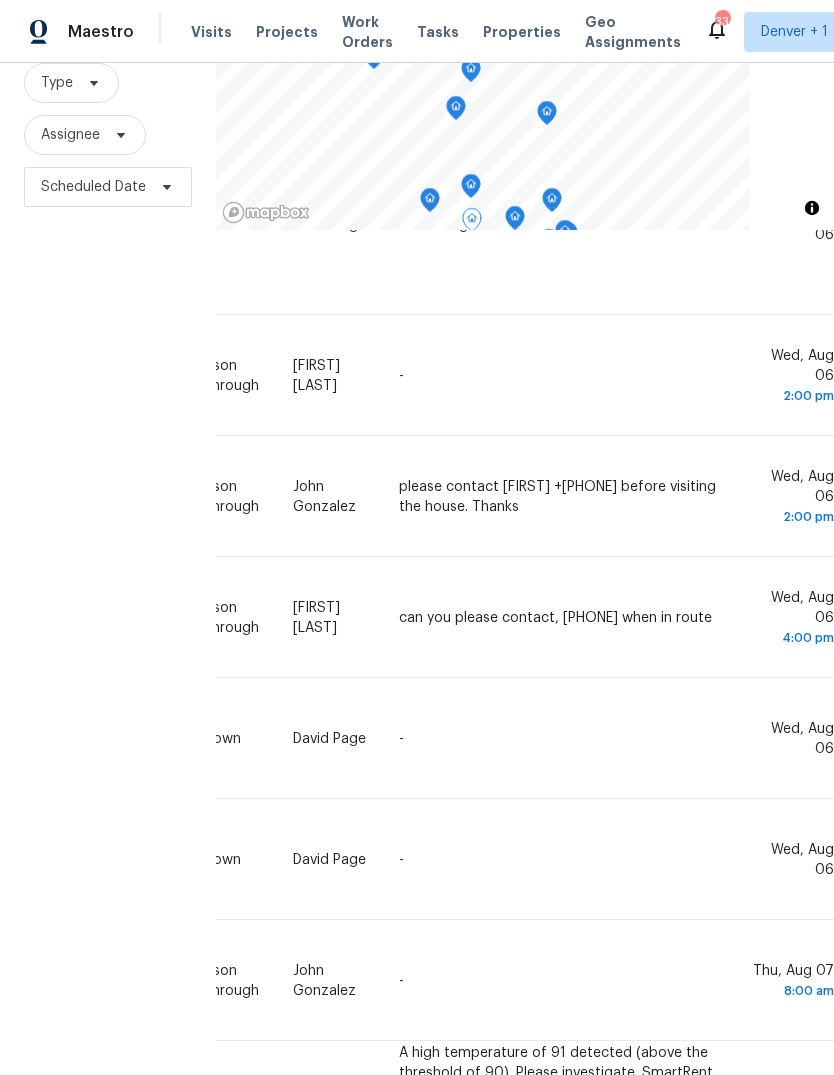 click 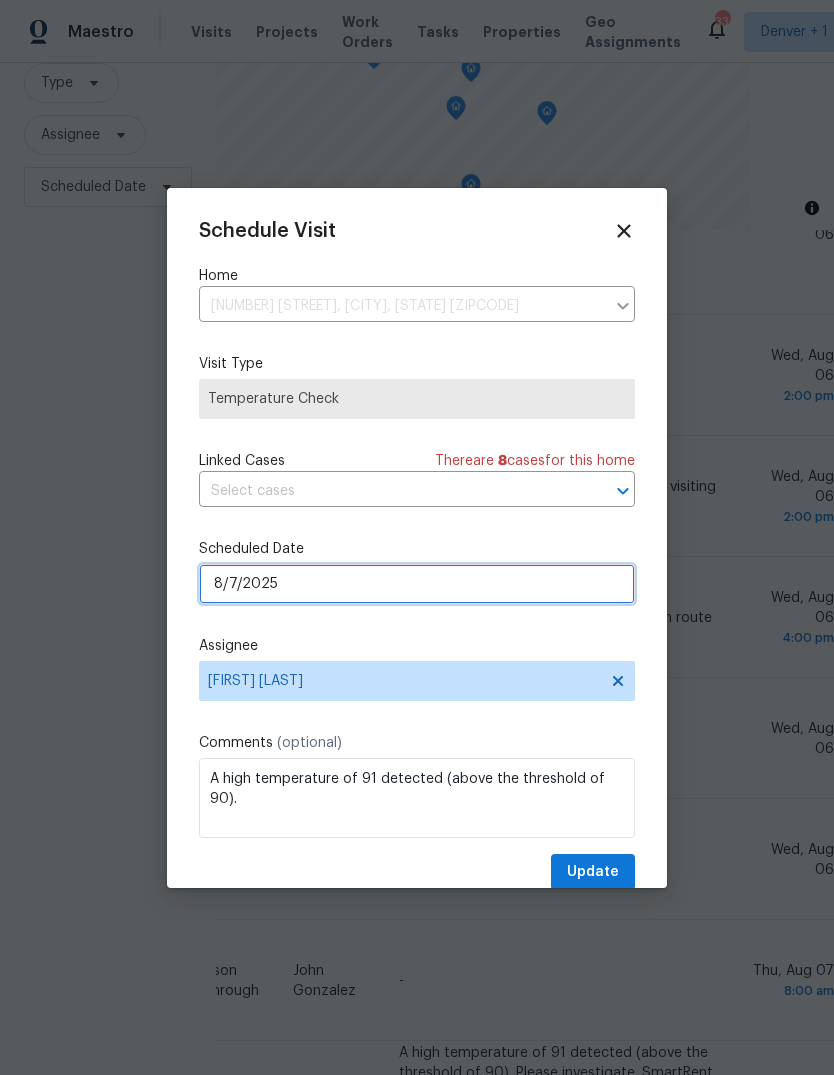 click on "8/7/2025" at bounding box center [417, 584] 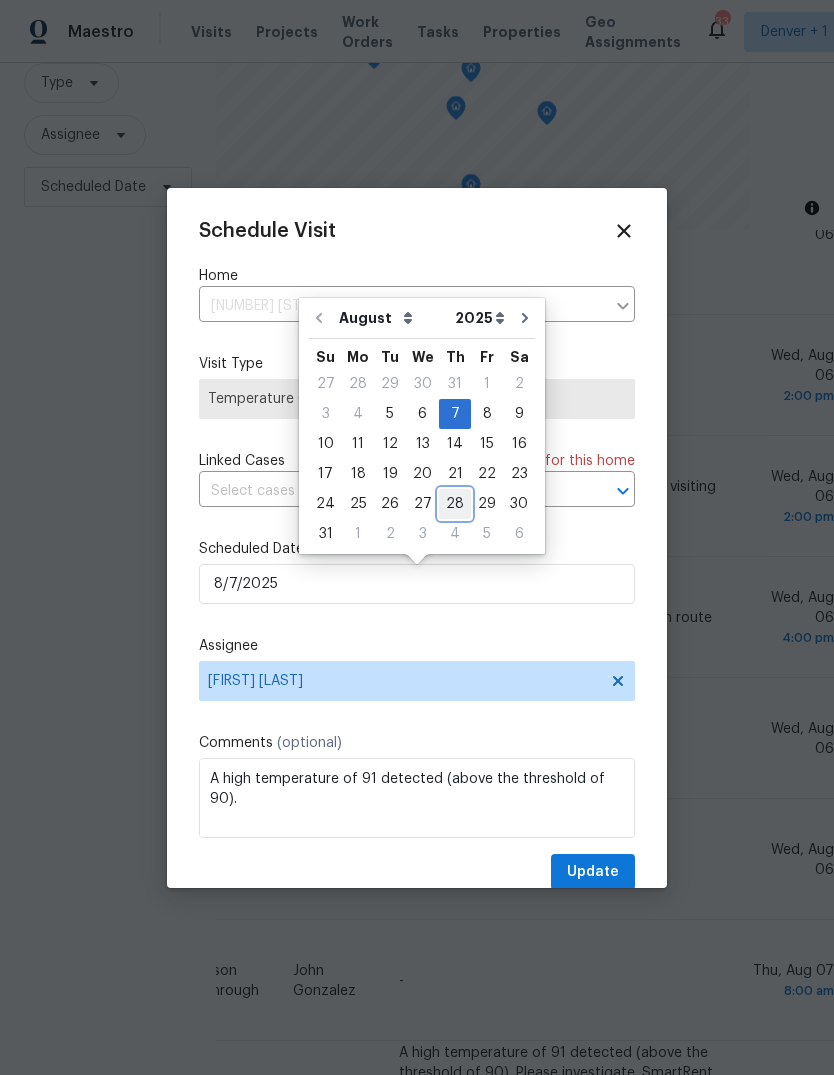 click on "28" at bounding box center [455, 504] 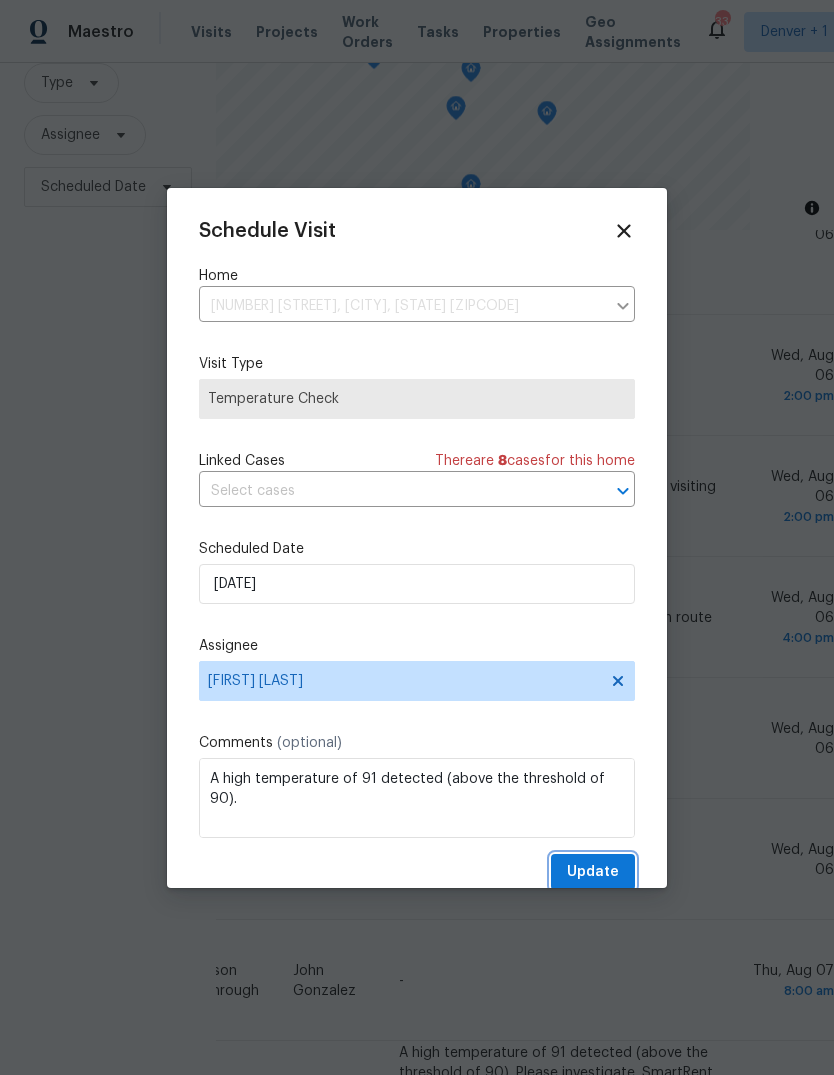 click on "Update" at bounding box center [593, 872] 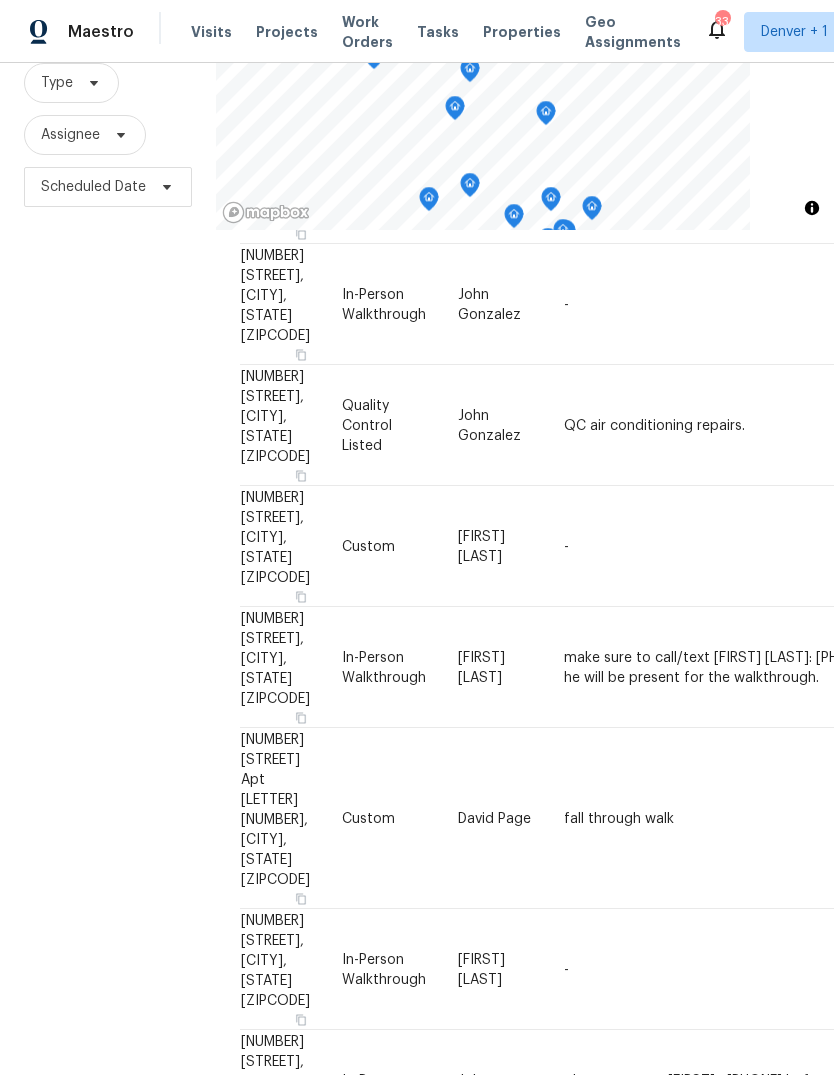 scroll, scrollTop: 928, scrollLeft: 0, axis: vertical 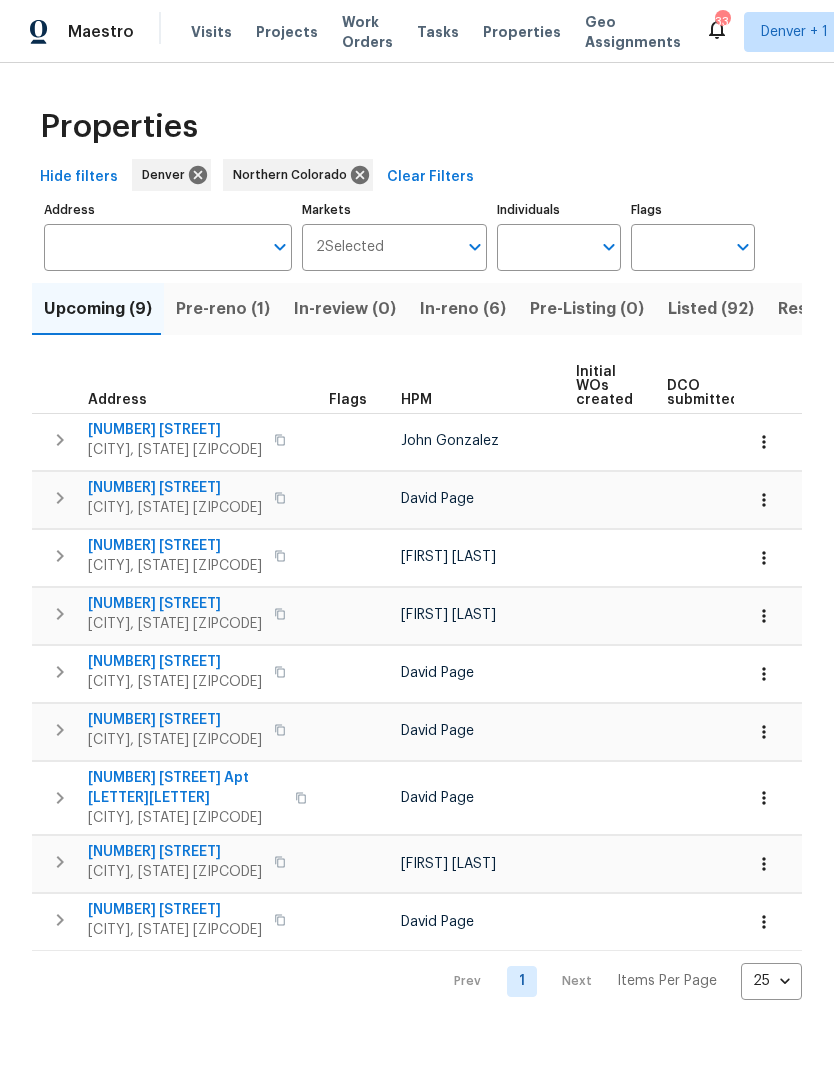 click on "In-reno (6)" at bounding box center (463, 309) 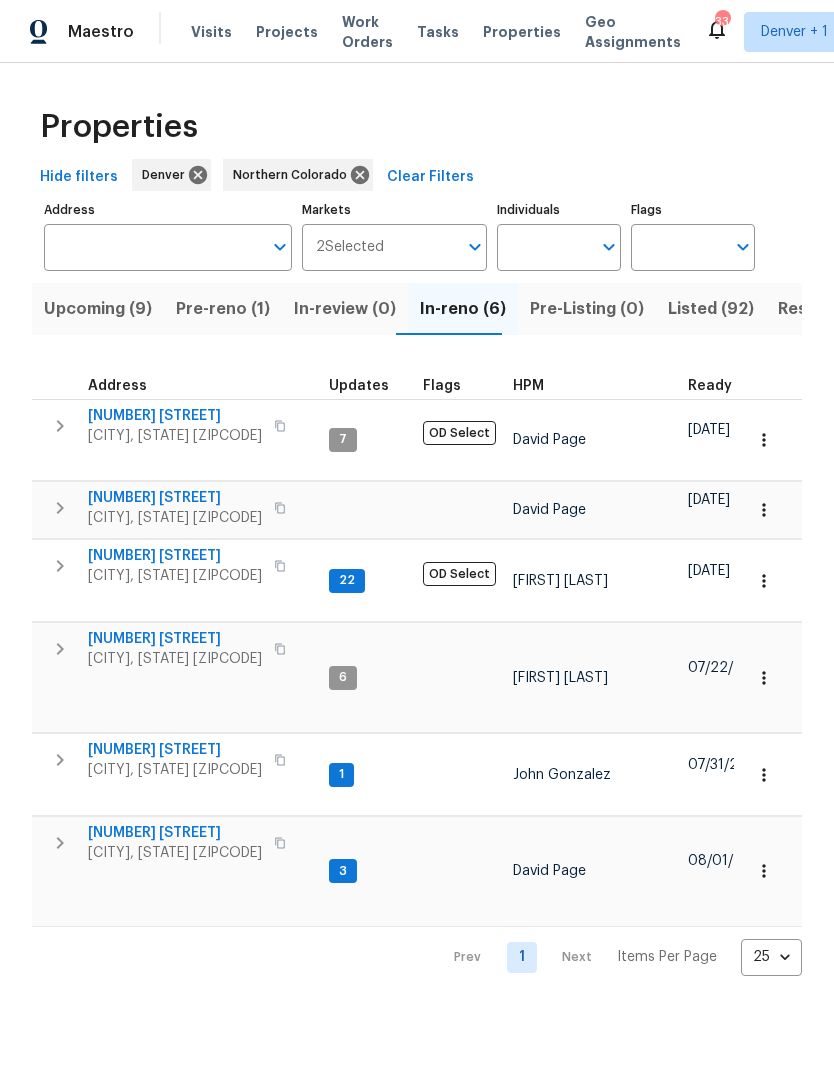 click on "Pre-reno (1)" at bounding box center (223, 309) 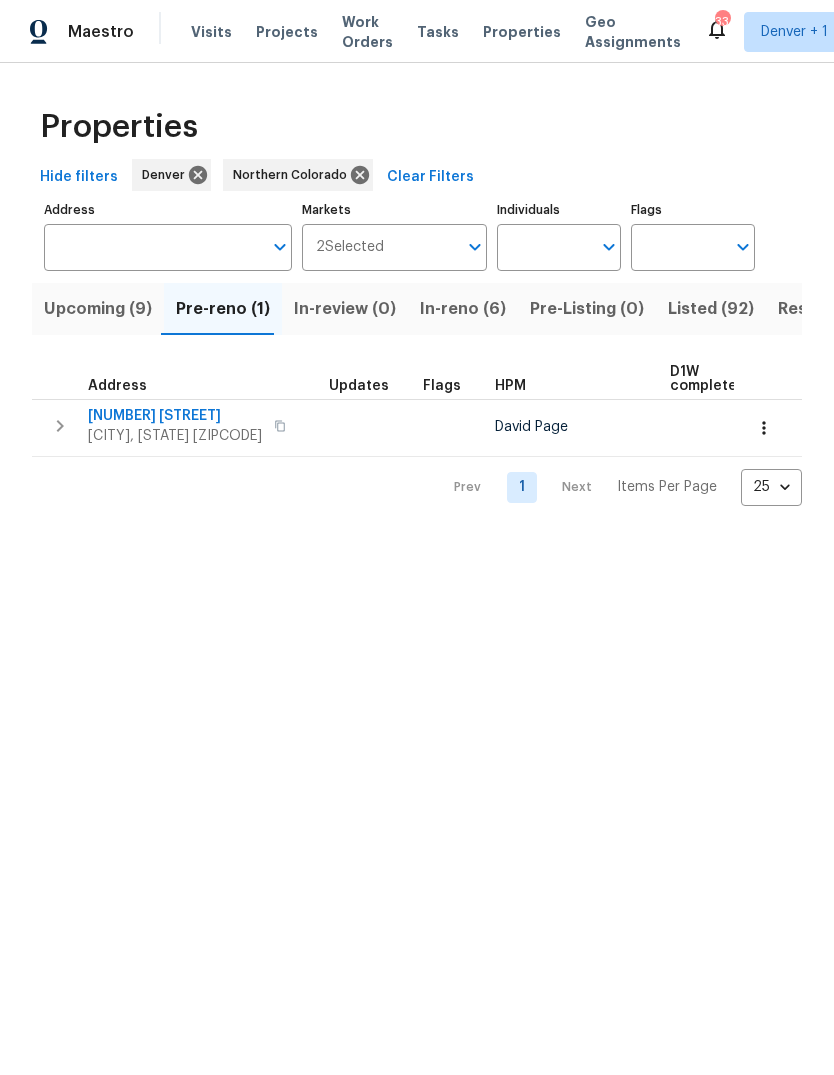 click on "Upcoming (9)" at bounding box center (98, 309) 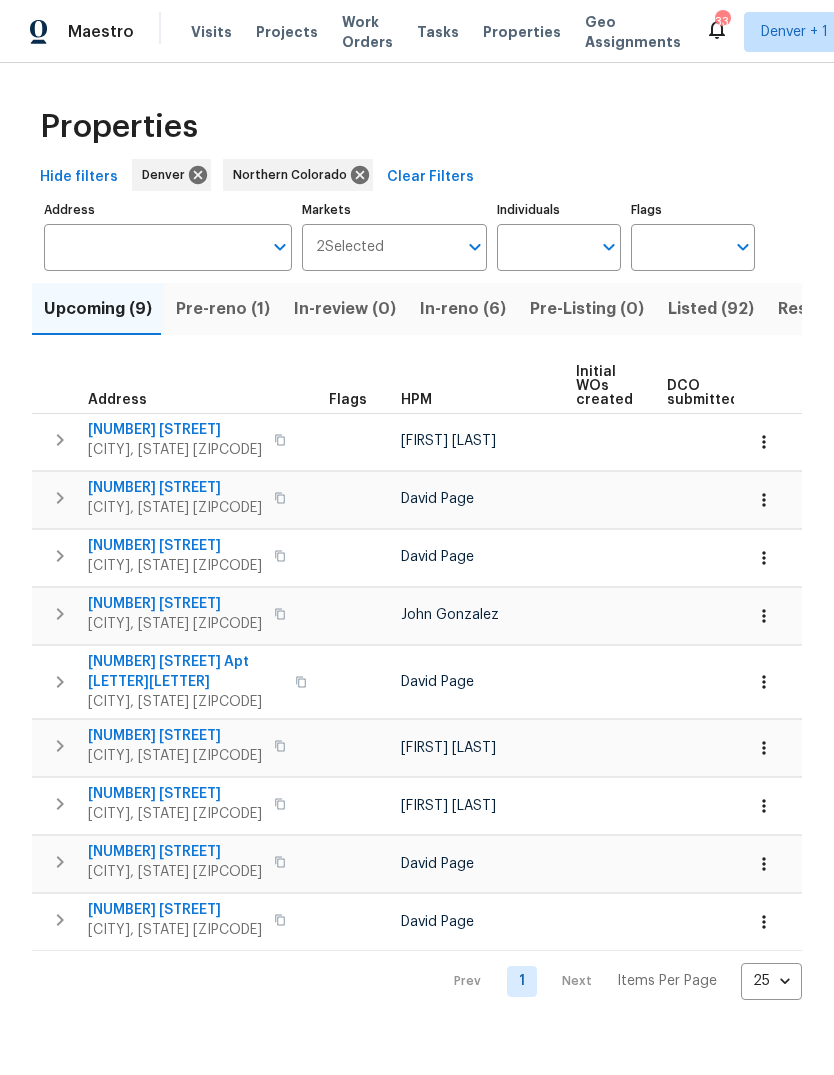click on "Pre-reno (1)" at bounding box center [223, 309] 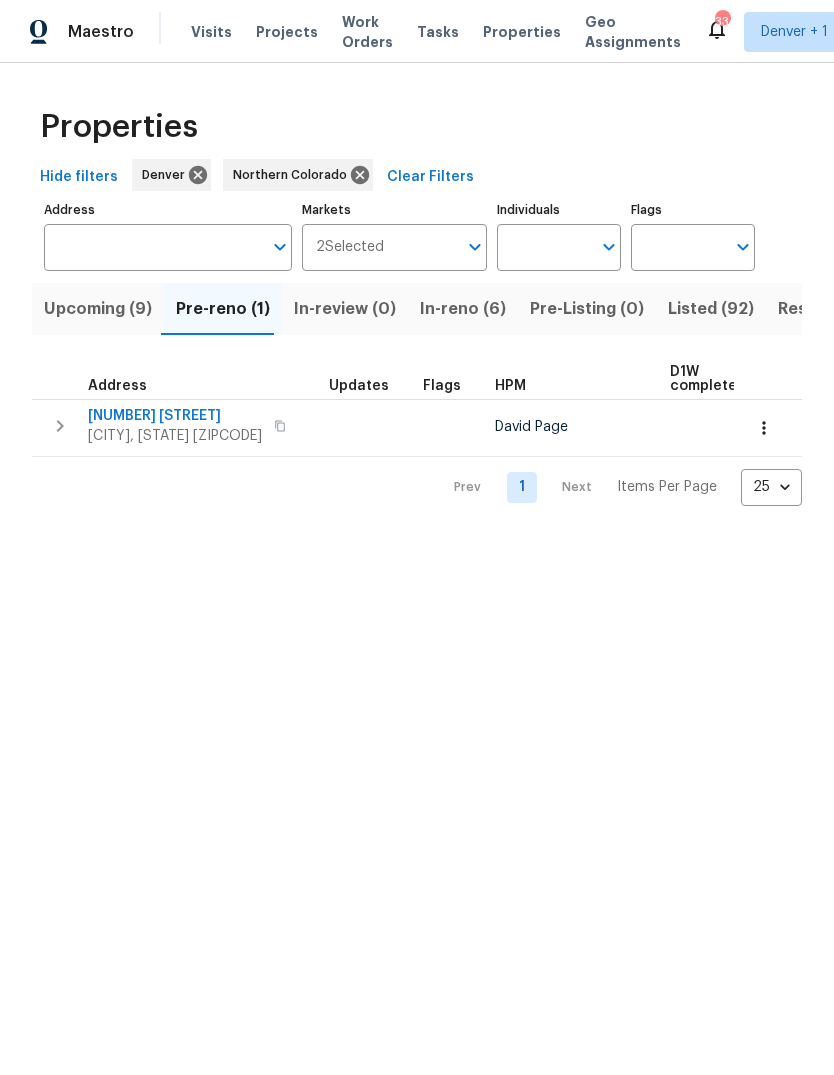 click on "Upcoming (9)" at bounding box center (98, 309) 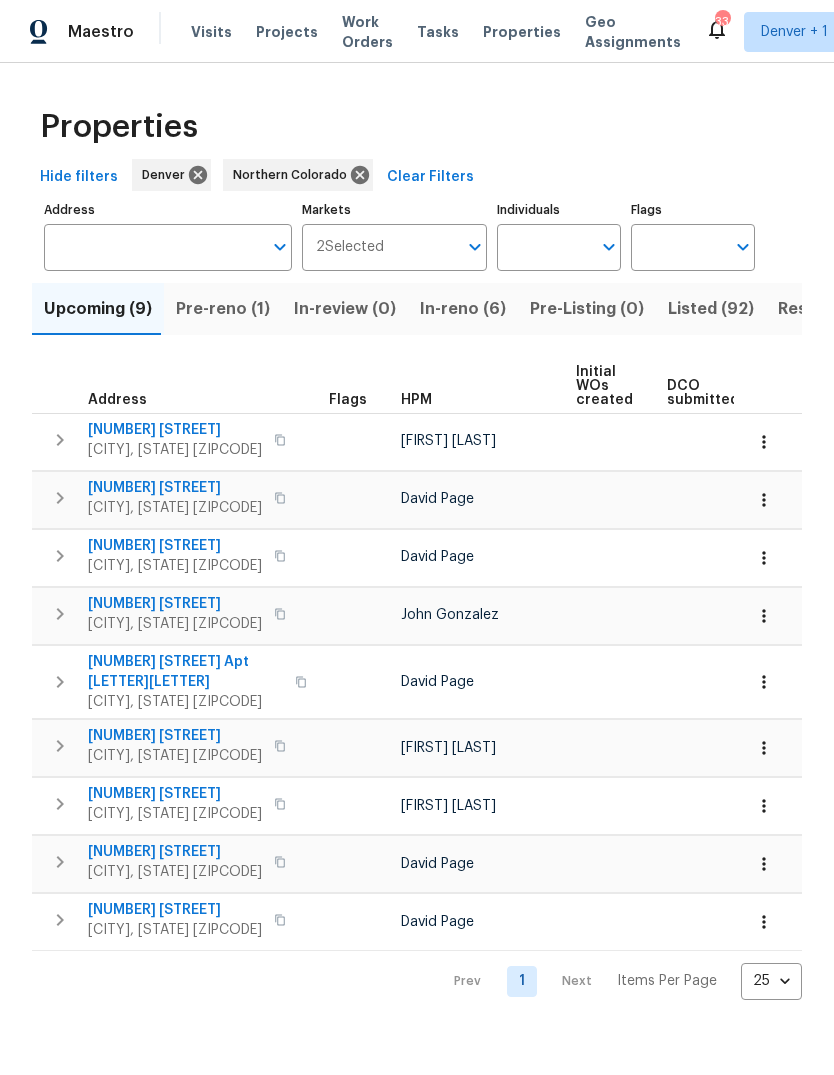 click on "In-reno (6)" at bounding box center [463, 309] 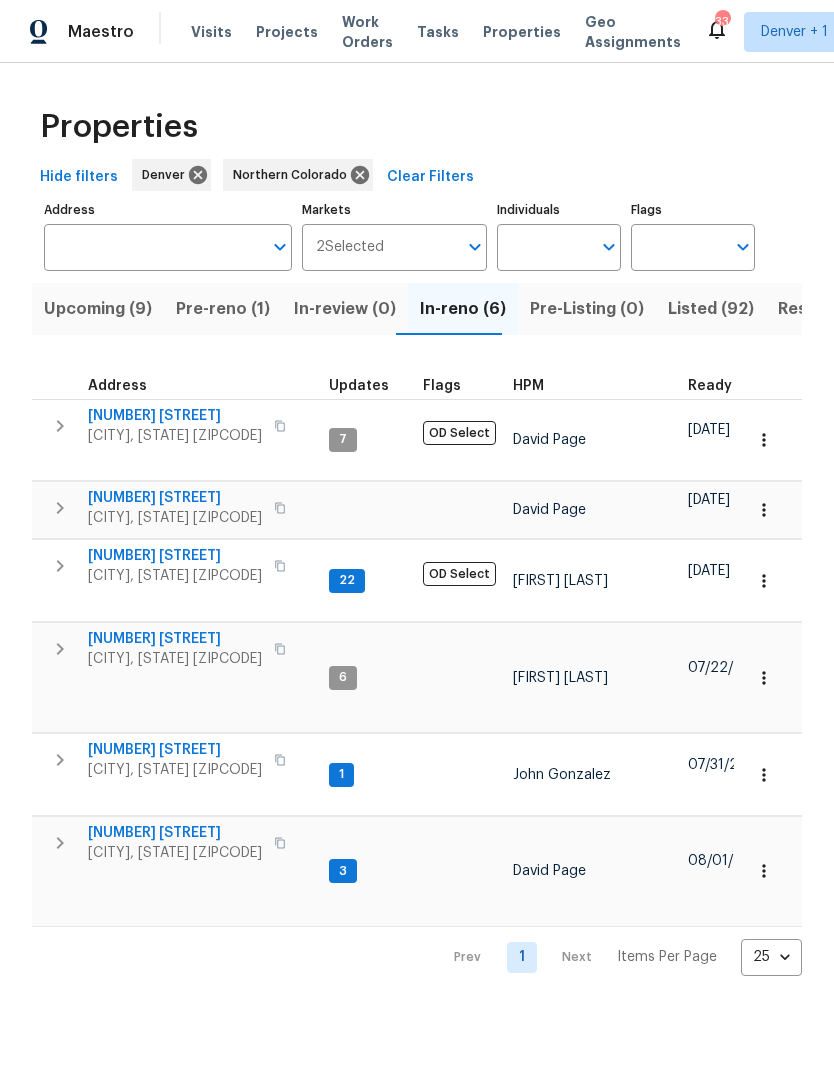 scroll, scrollTop: 0, scrollLeft: 0, axis: both 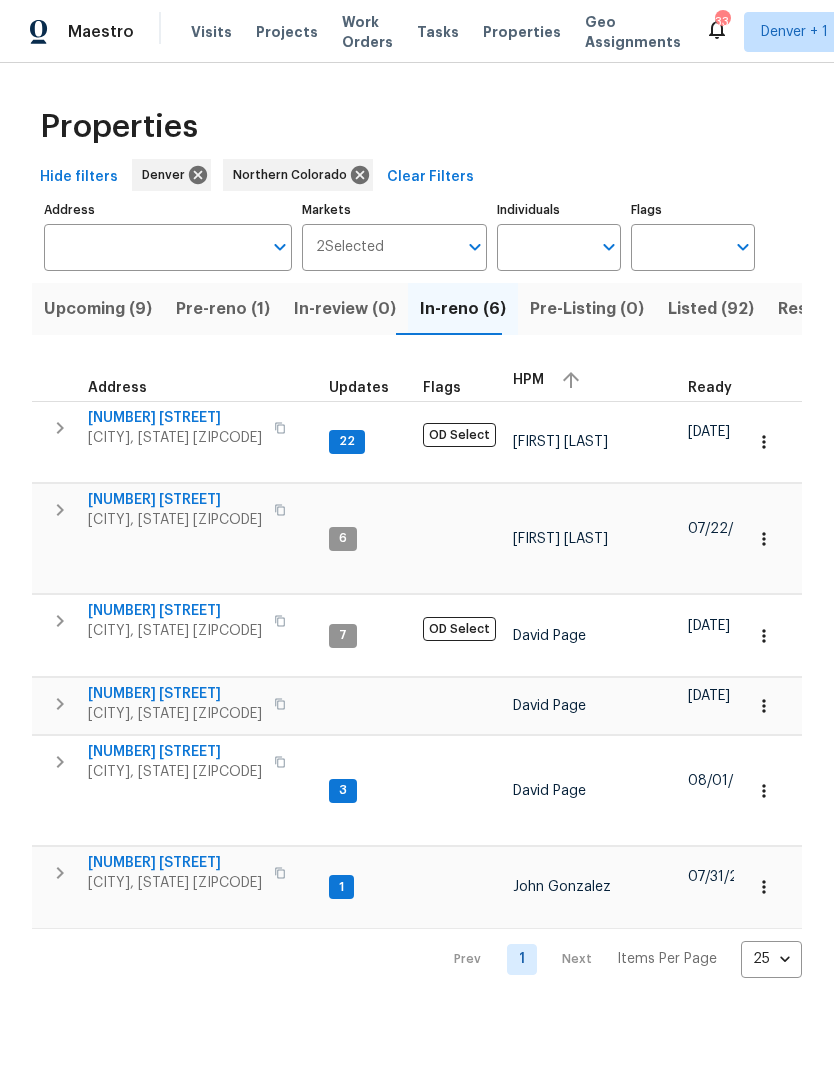 click on "Listed (92)" at bounding box center (711, 309) 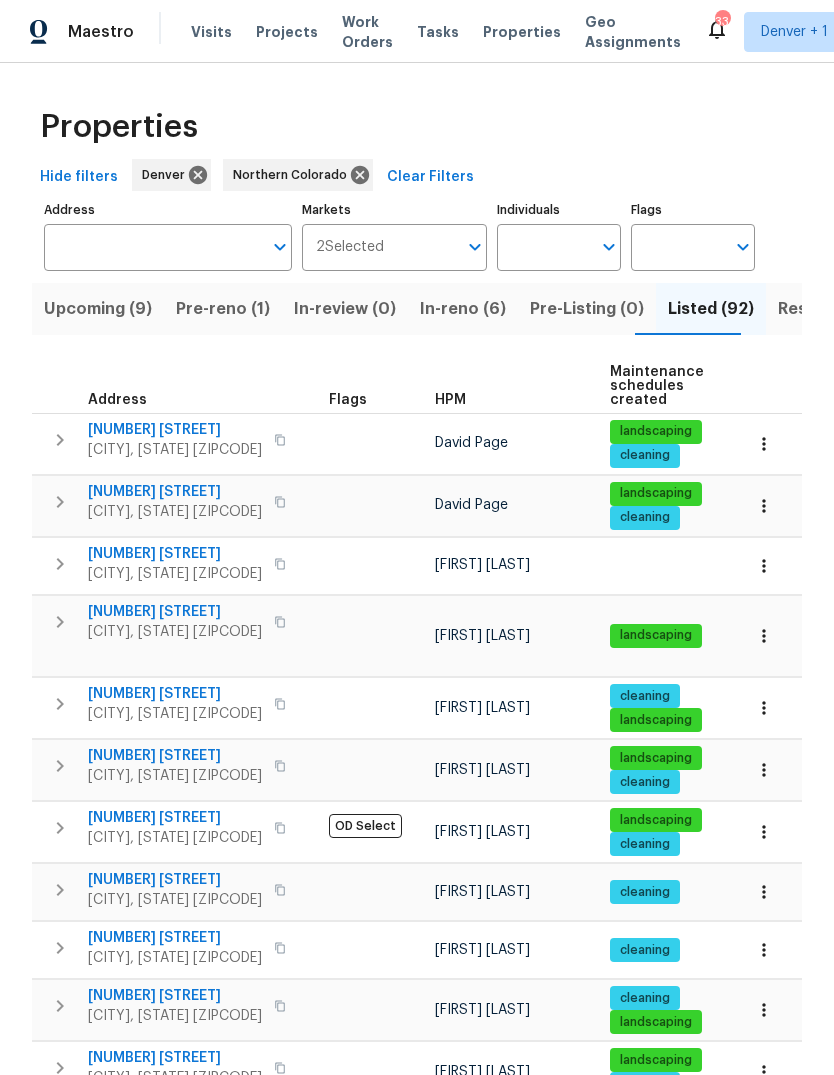 click on "Pre-reno (1)" at bounding box center [223, 309] 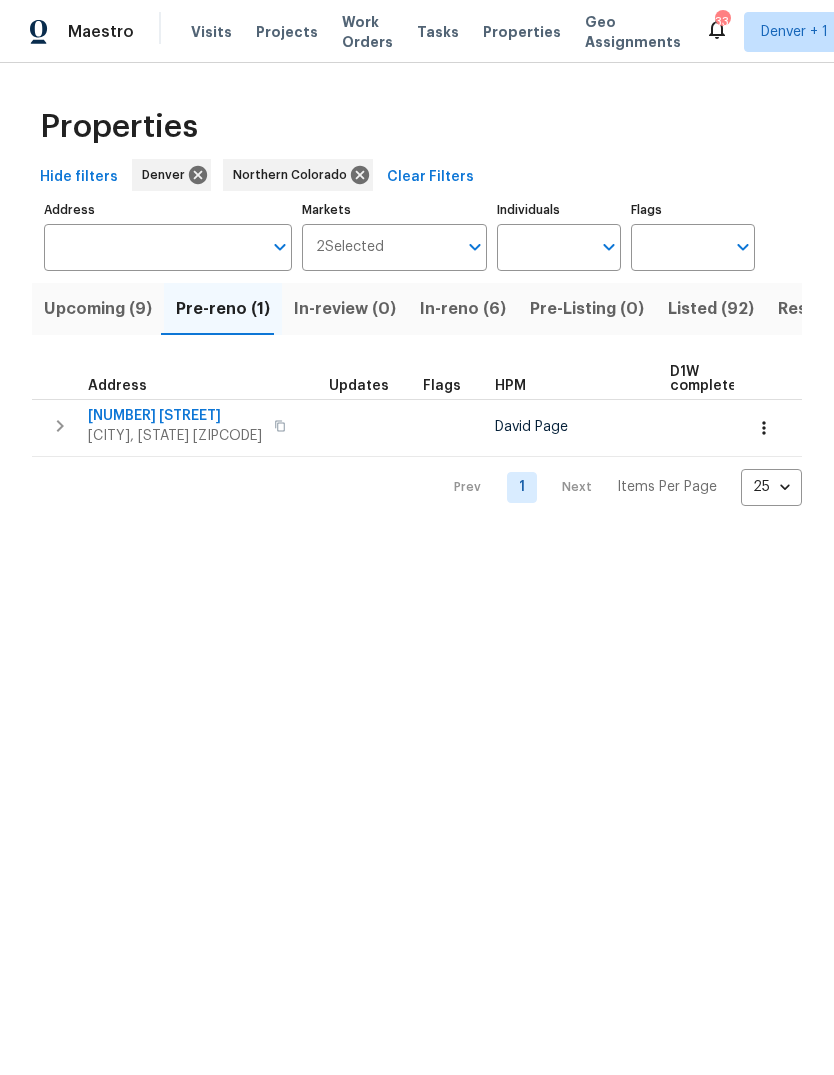 scroll, scrollTop: 0, scrollLeft: 0, axis: both 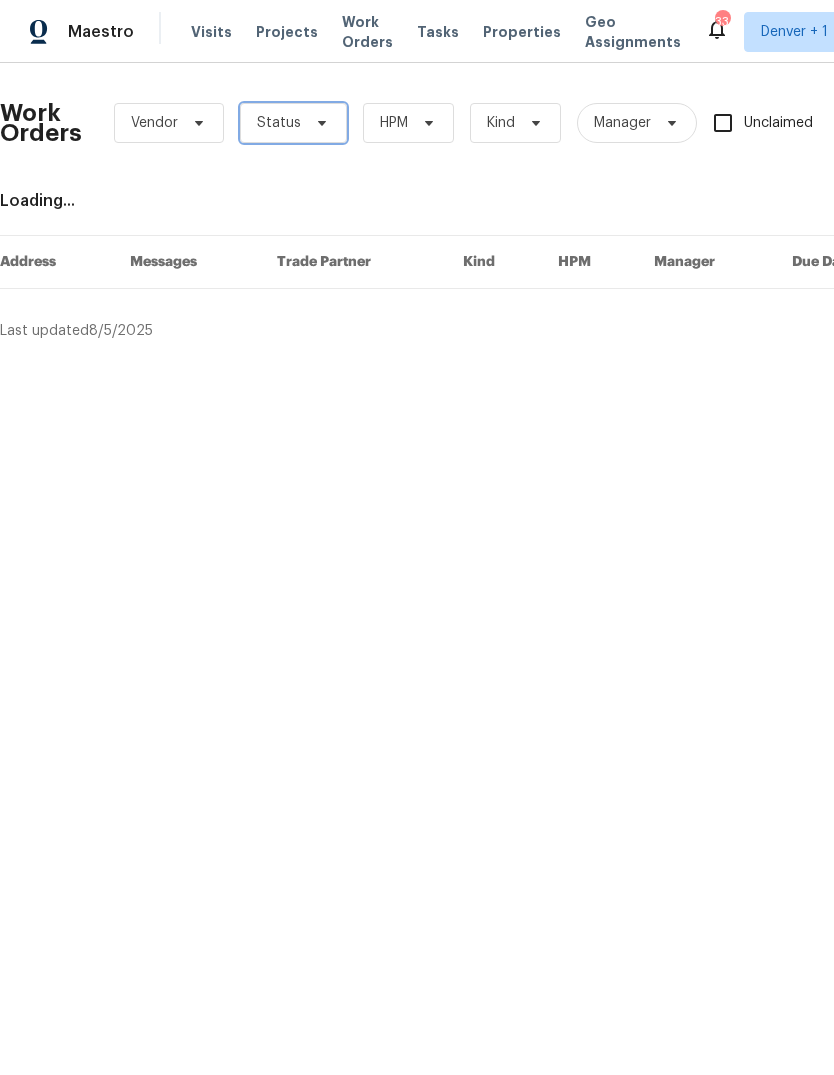 click at bounding box center (319, 123) 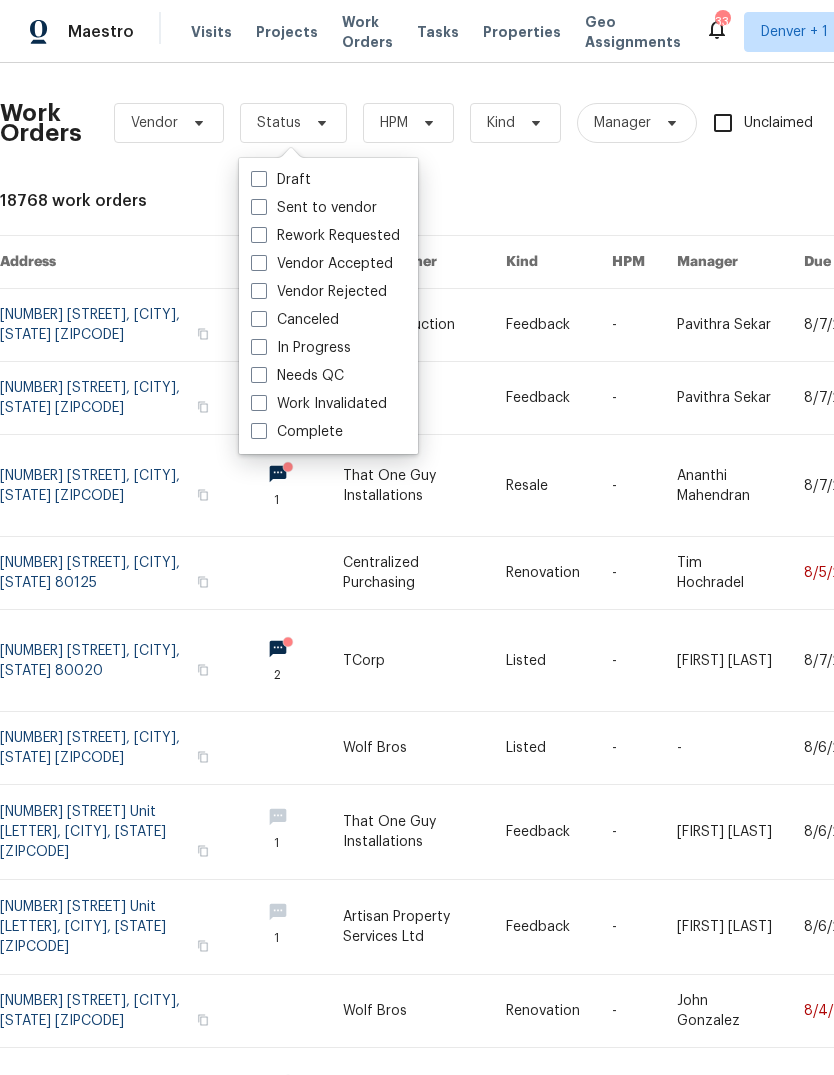 click on "Needs QC" at bounding box center [297, 376] 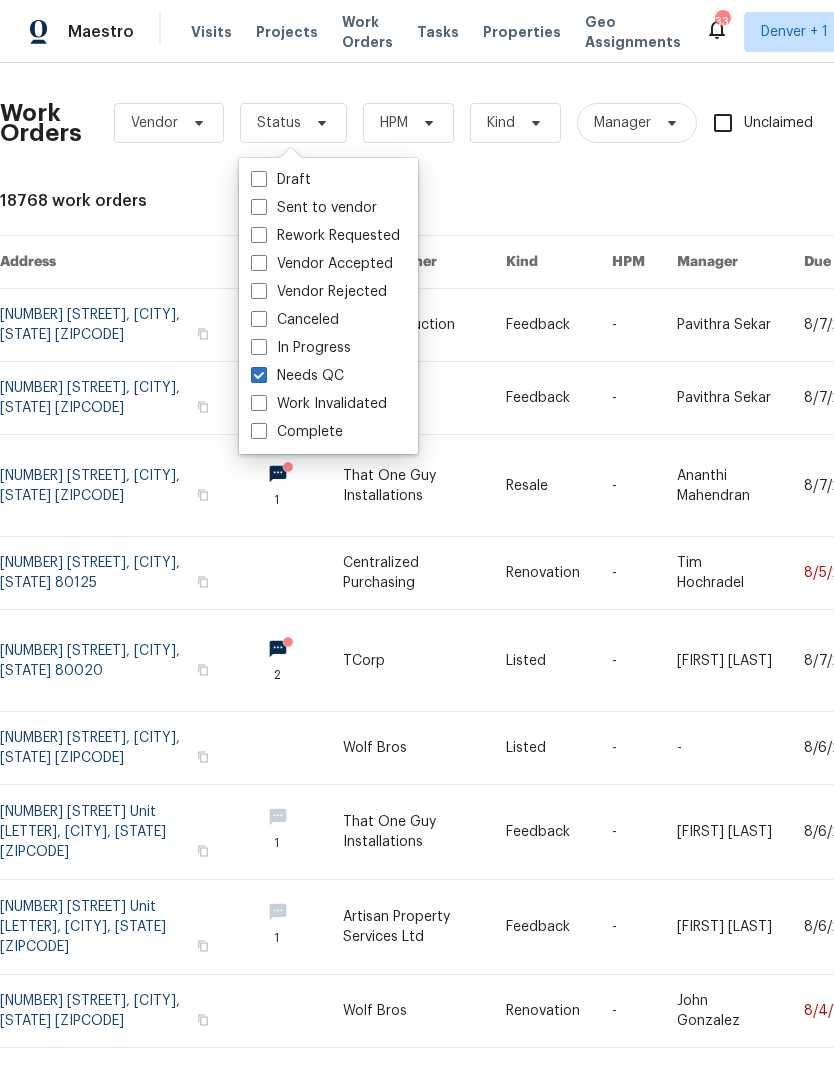 checkbox on "true" 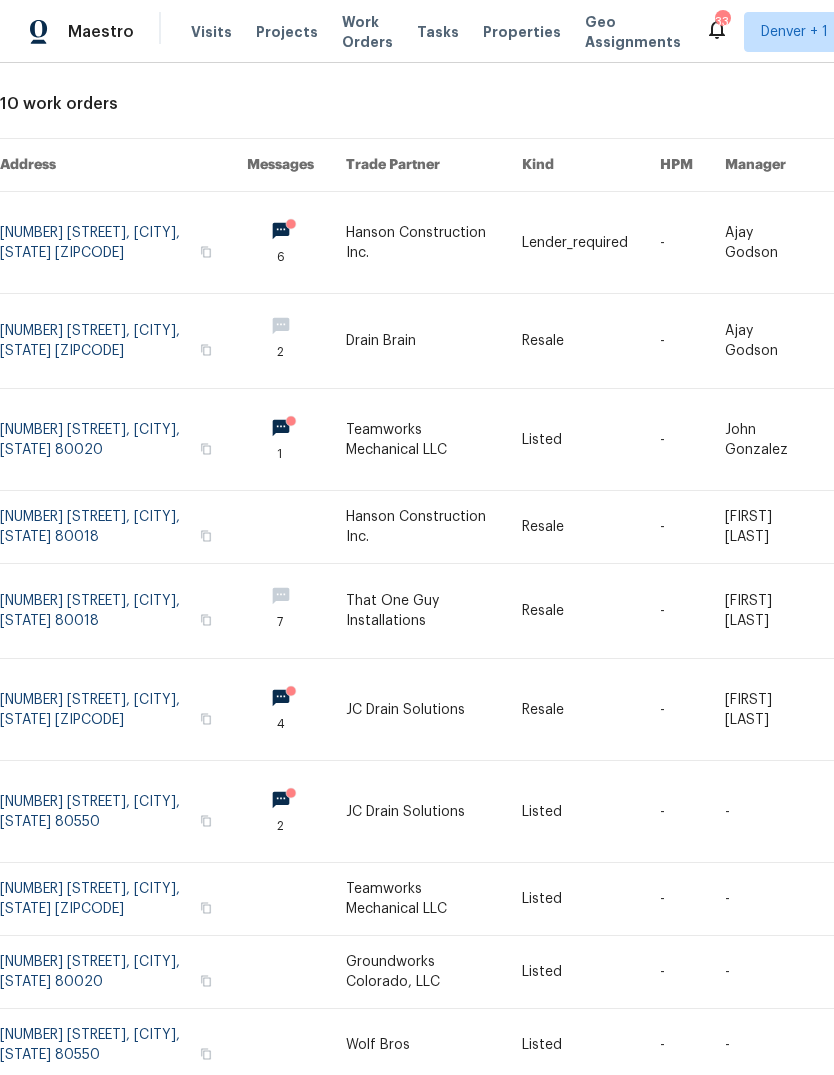 scroll, scrollTop: 97, scrollLeft: 0, axis: vertical 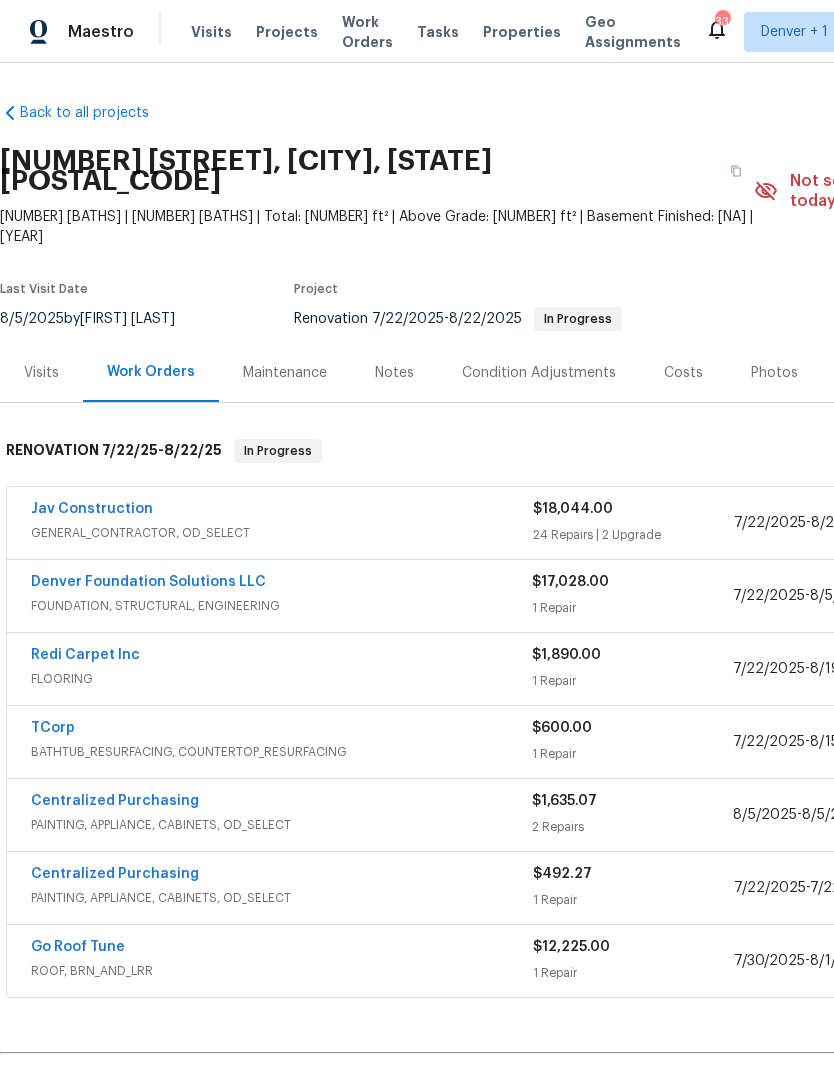 click on "Visits" at bounding box center (211, 32) 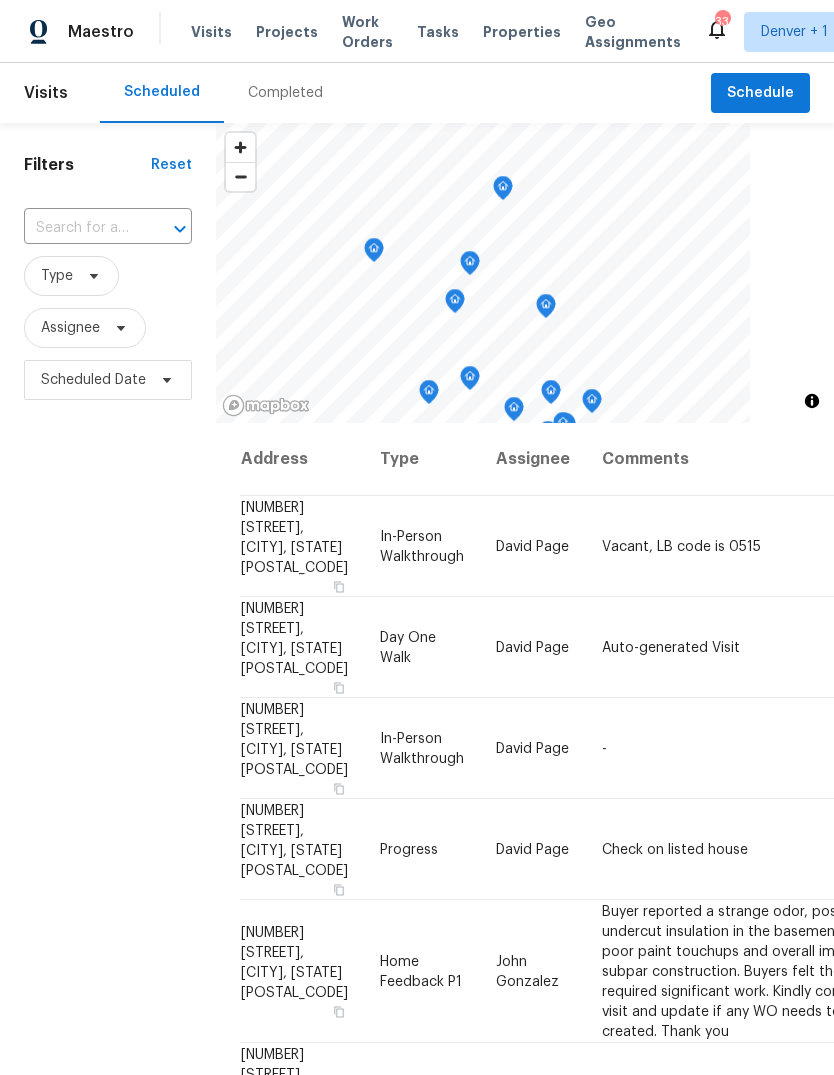 click on "Work Orders" at bounding box center [367, 32] 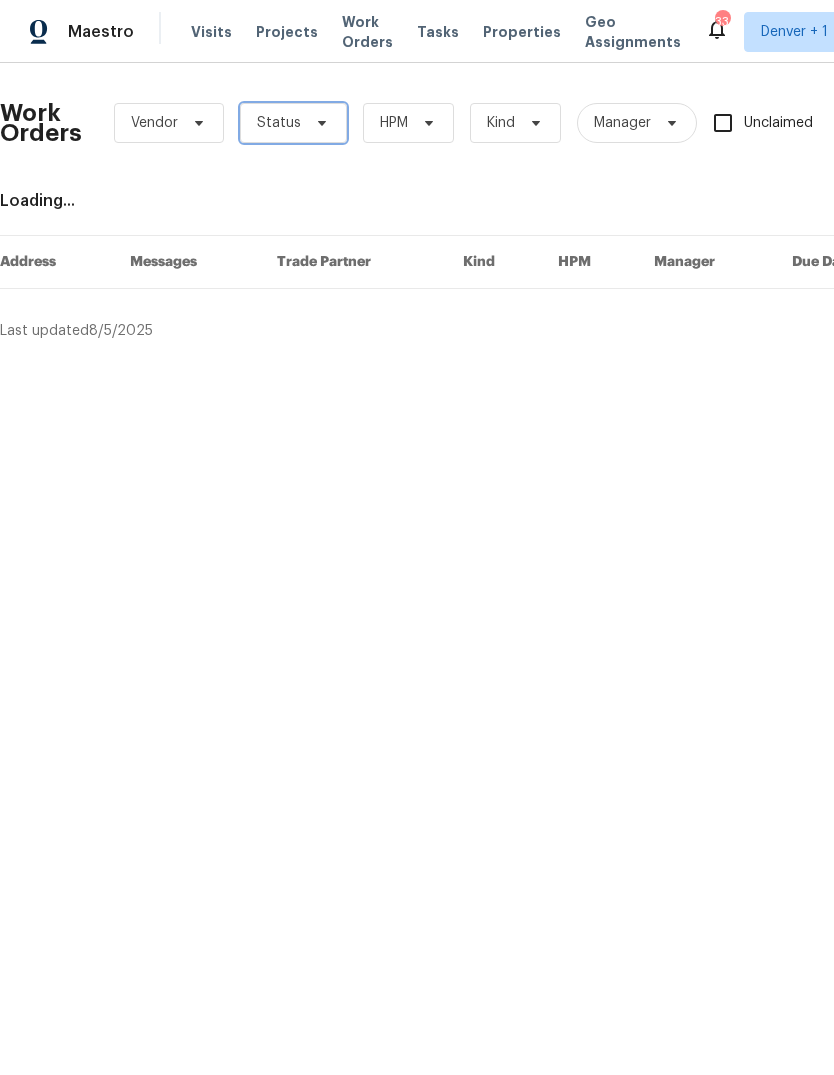 click 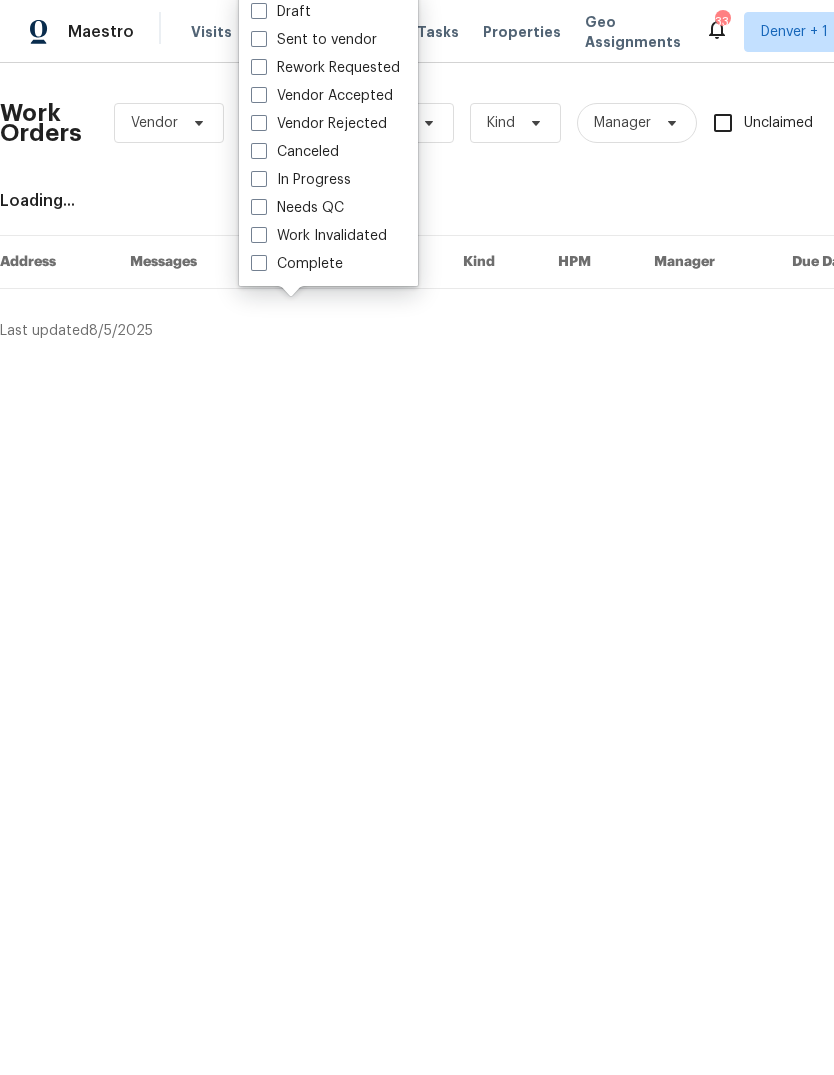 click on "Needs QC" at bounding box center (297, 208) 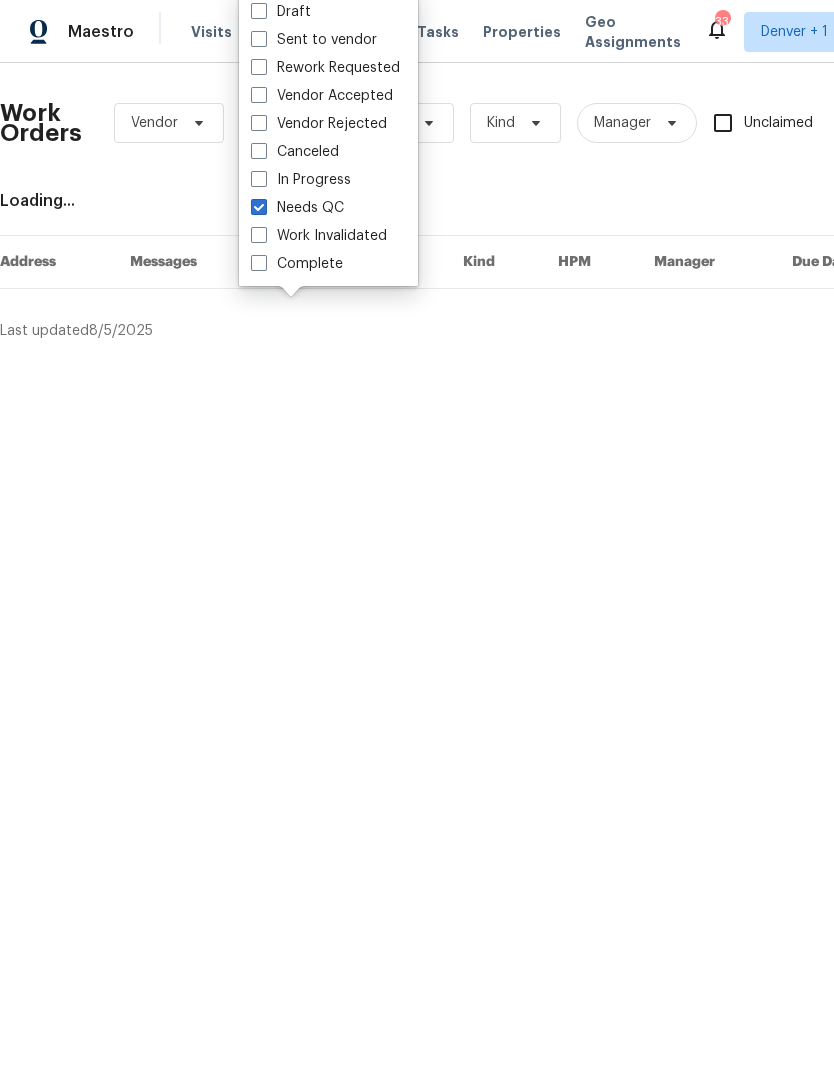 checkbox on "true" 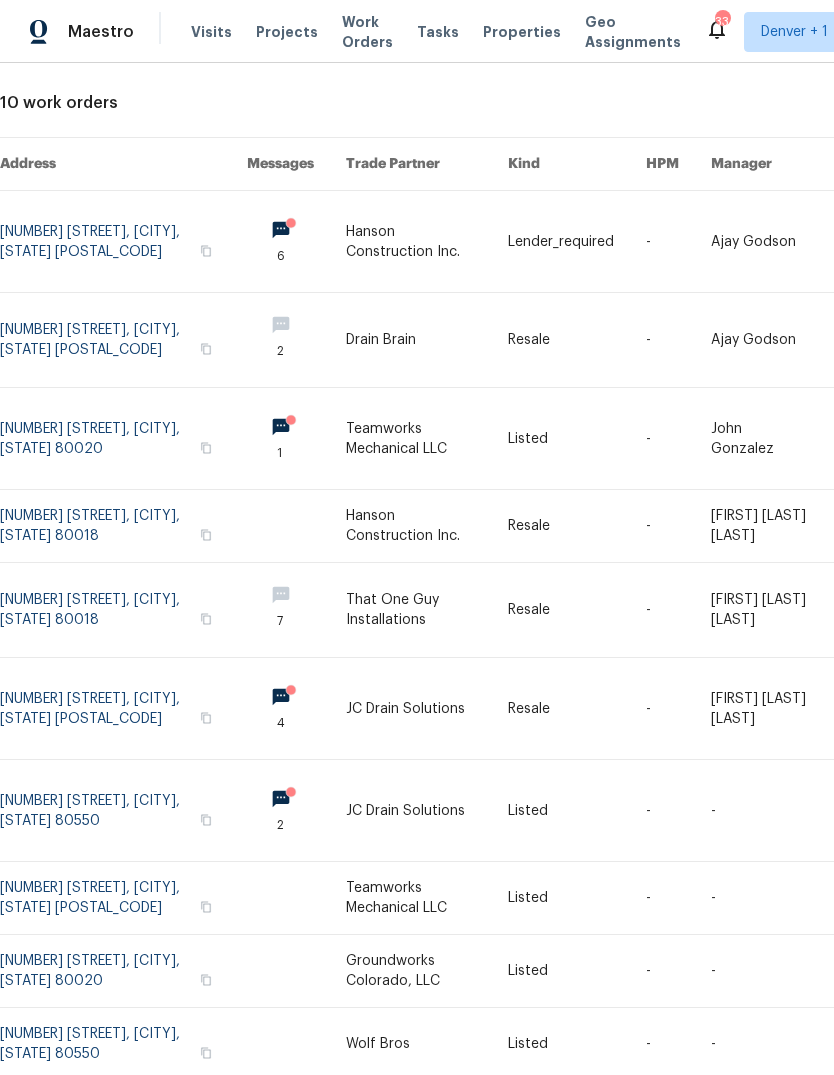 scroll, scrollTop: 97, scrollLeft: 0, axis: vertical 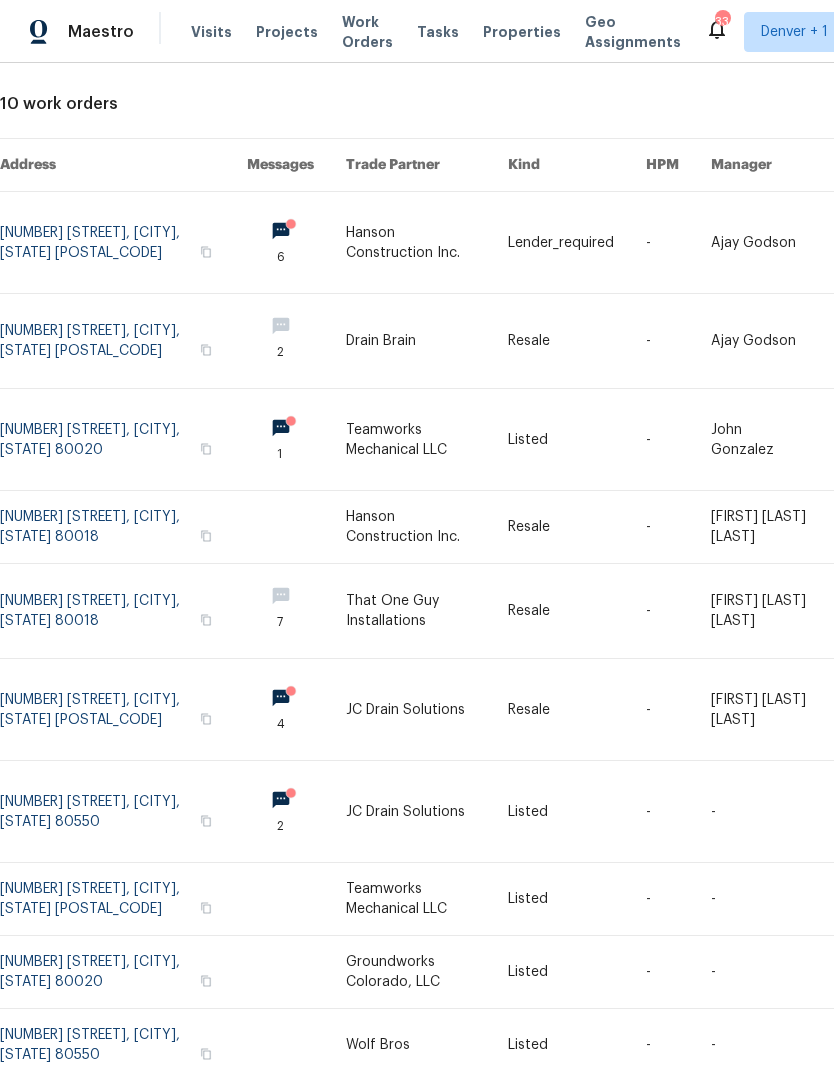 click at bounding box center [427, 972] 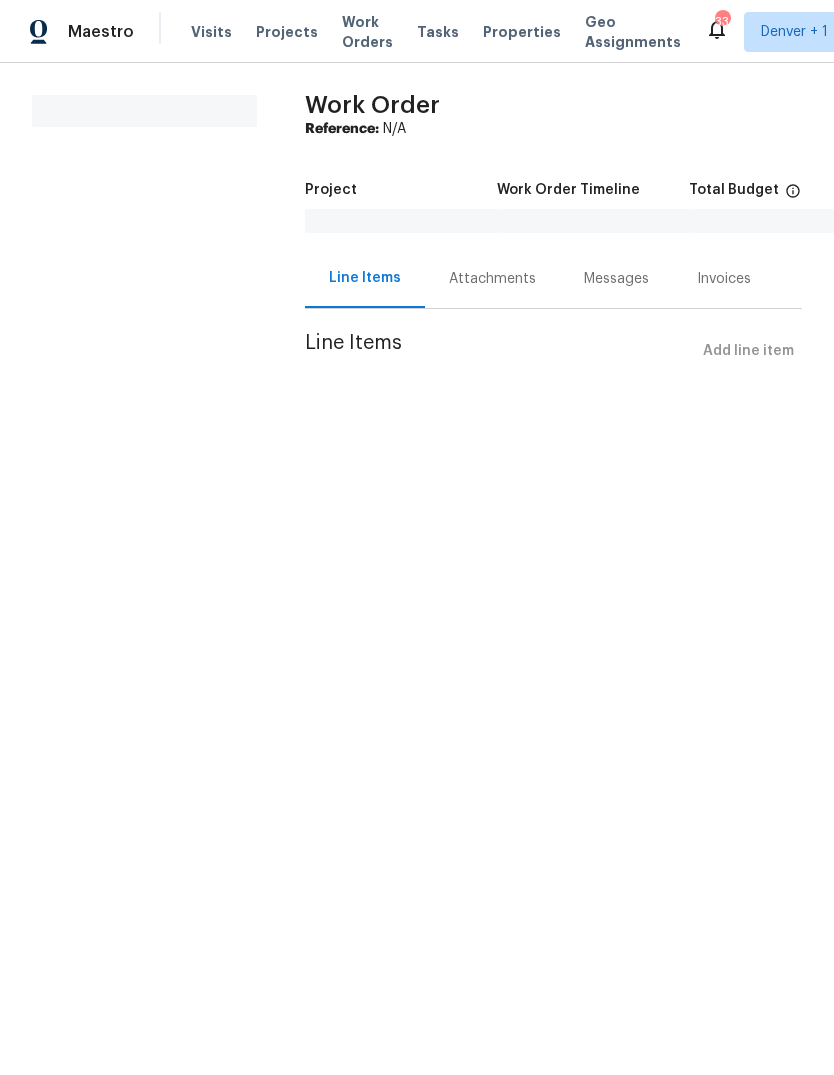 scroll, scrollTop: 0, scrollLeft: 0, axis: both 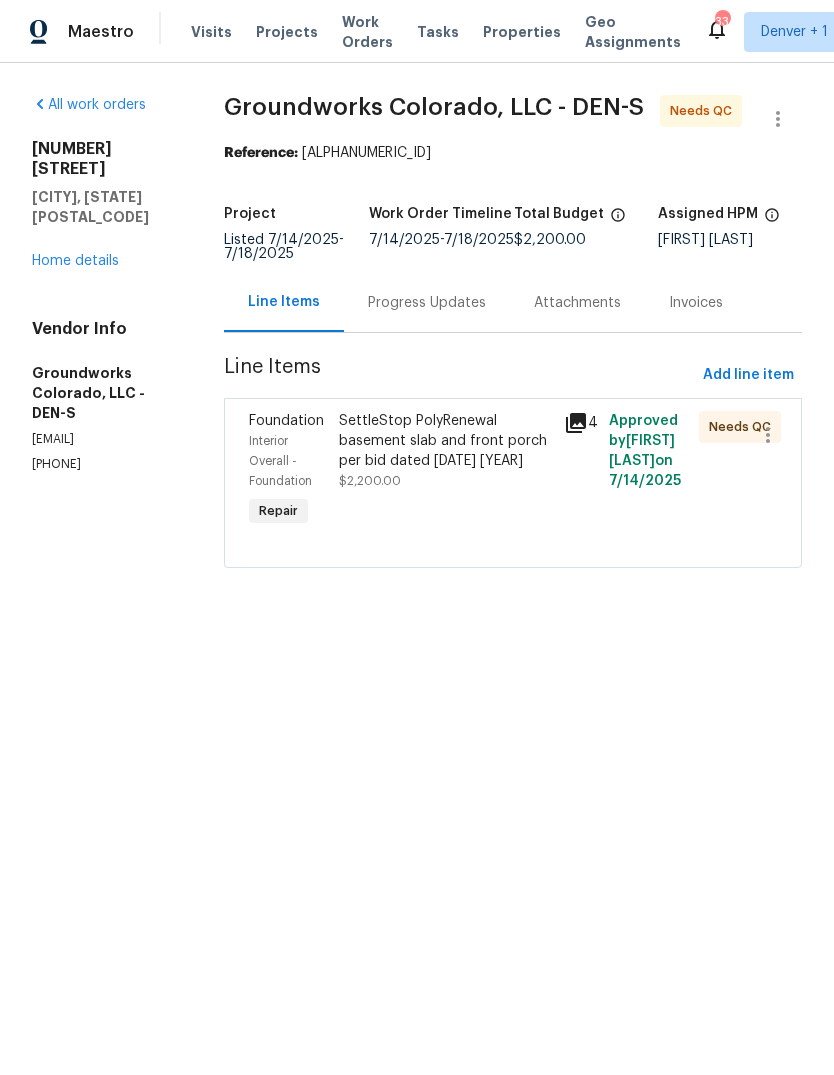 click on "Projects" at bounding box center (287, 32) 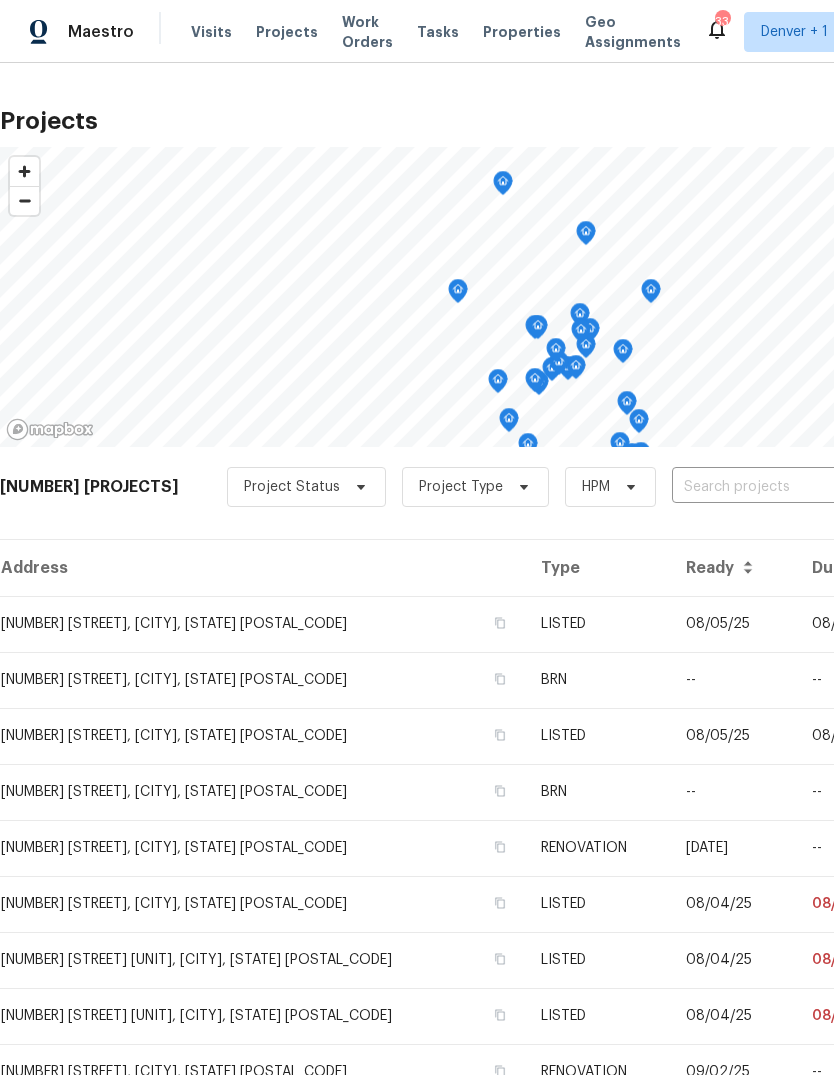 click on "Properties" at bounding box center (522, 32) 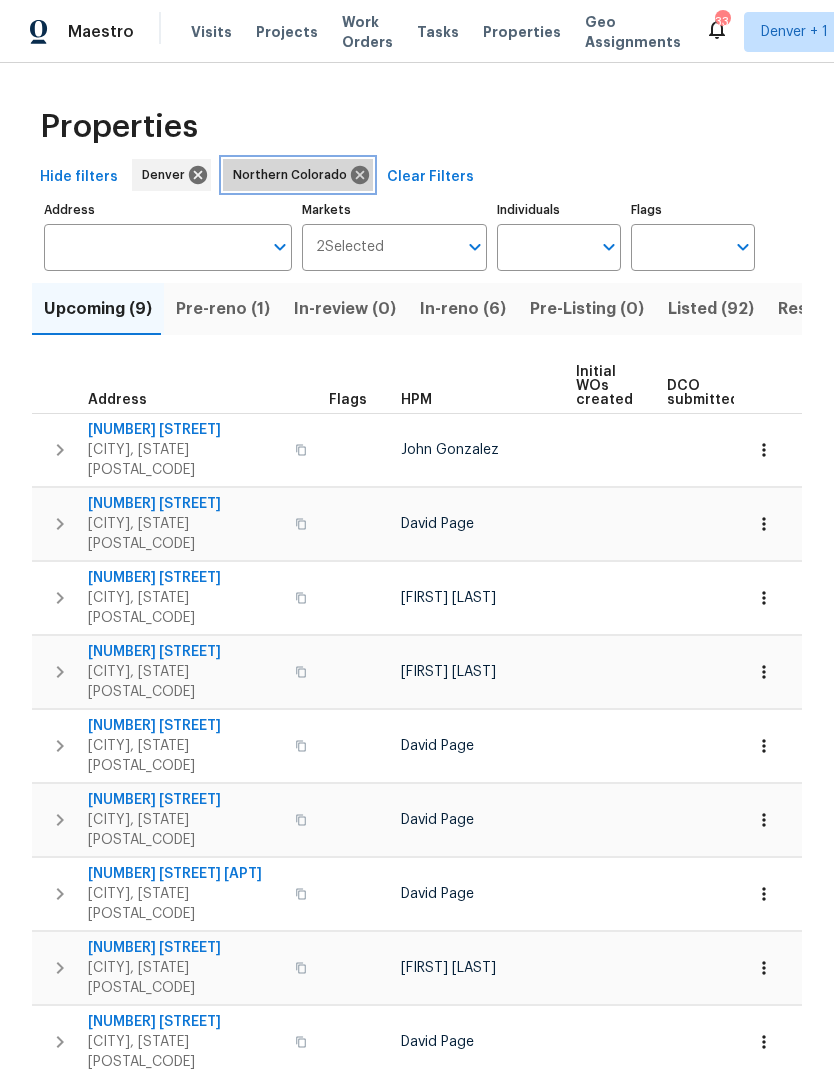click 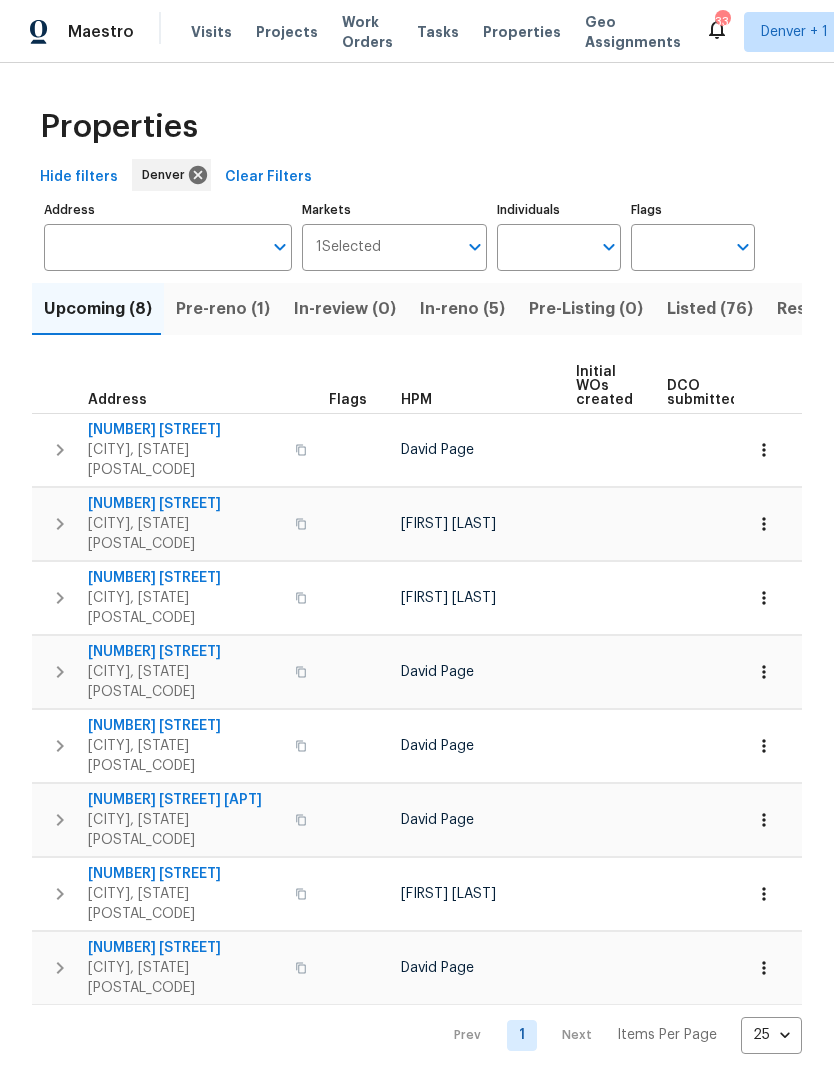 click on "Listed (76)" at bounding box center (710, 309) 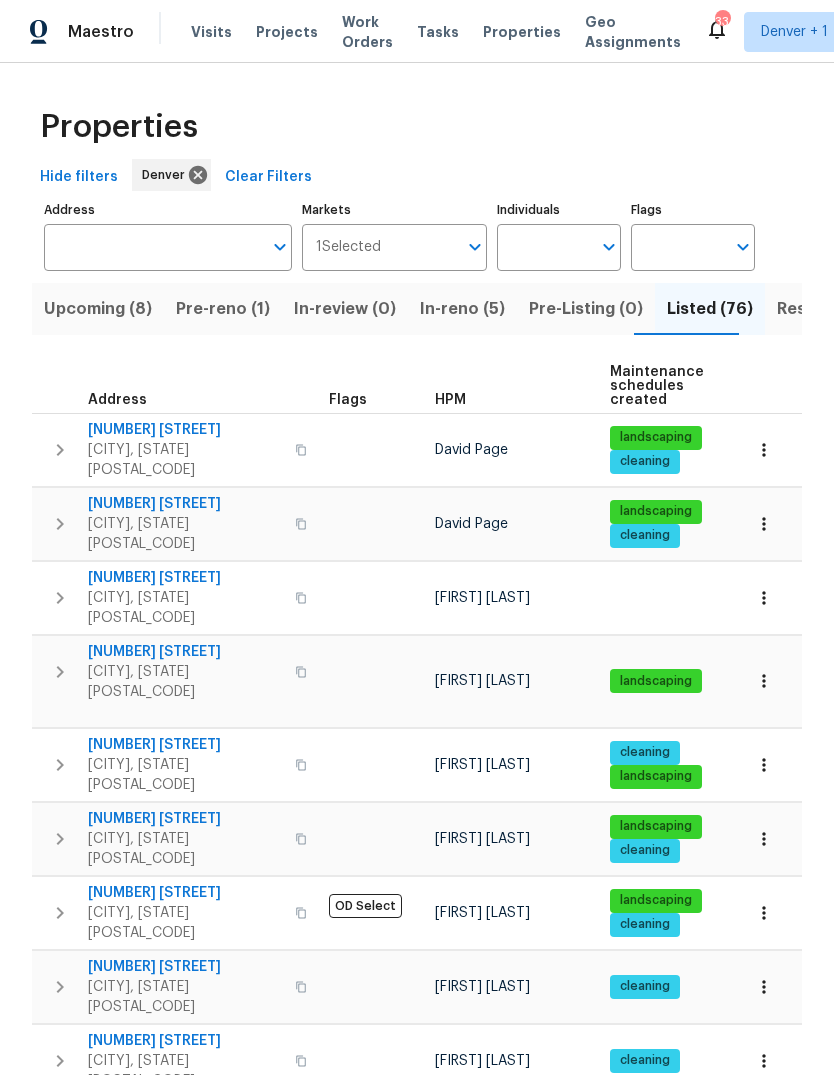 click on "HPM" at bounding box center (450, 400) 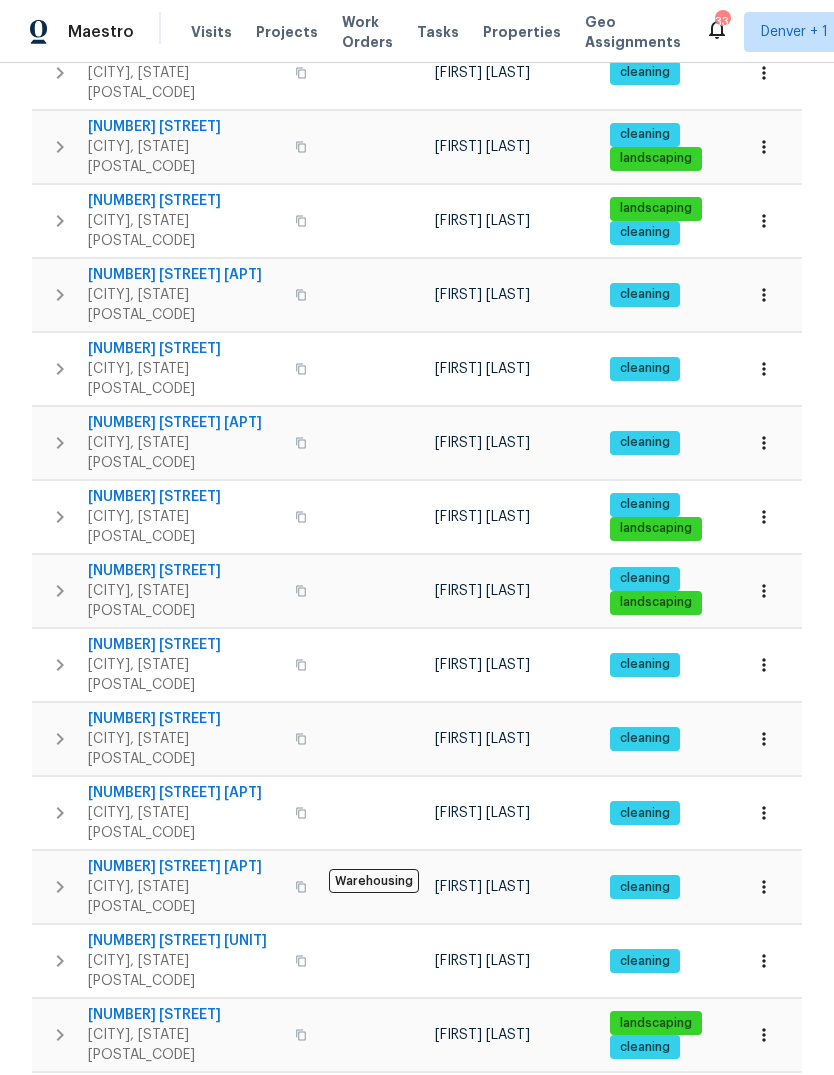 scroll, scrollTop: 839, scrollLeft: 0, axis: vertical 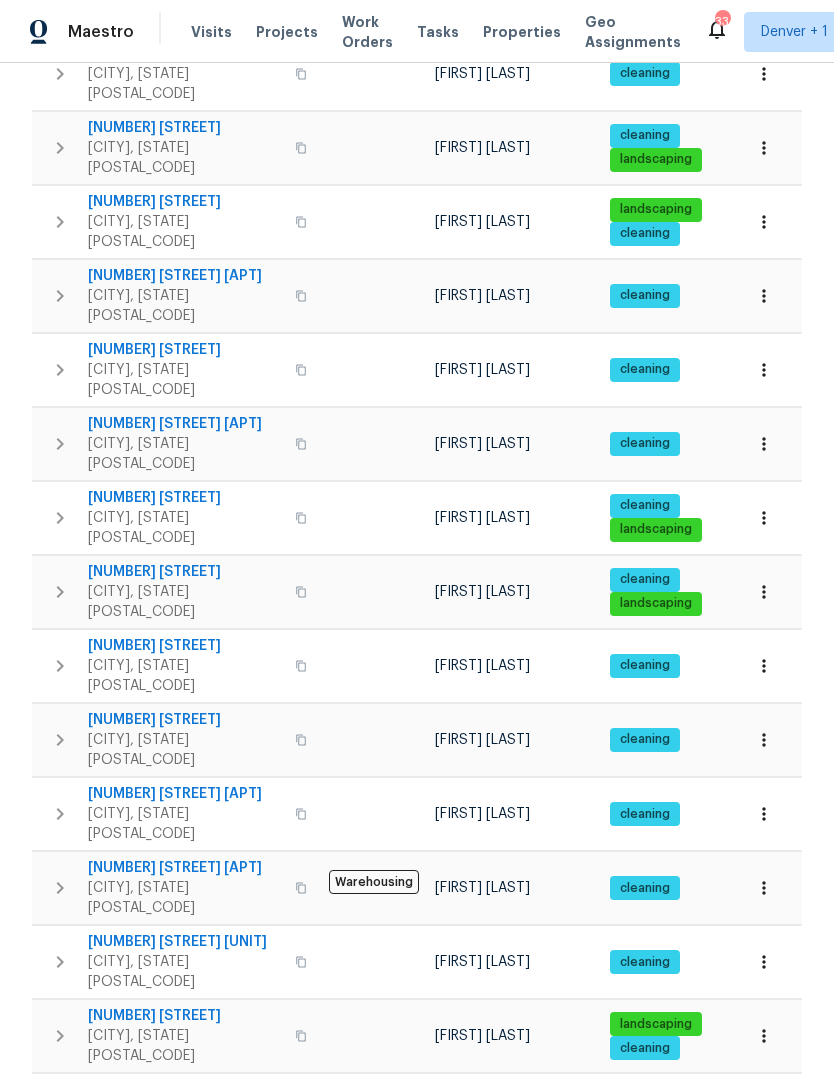 click on "2" at bounding box center [446, 1474] 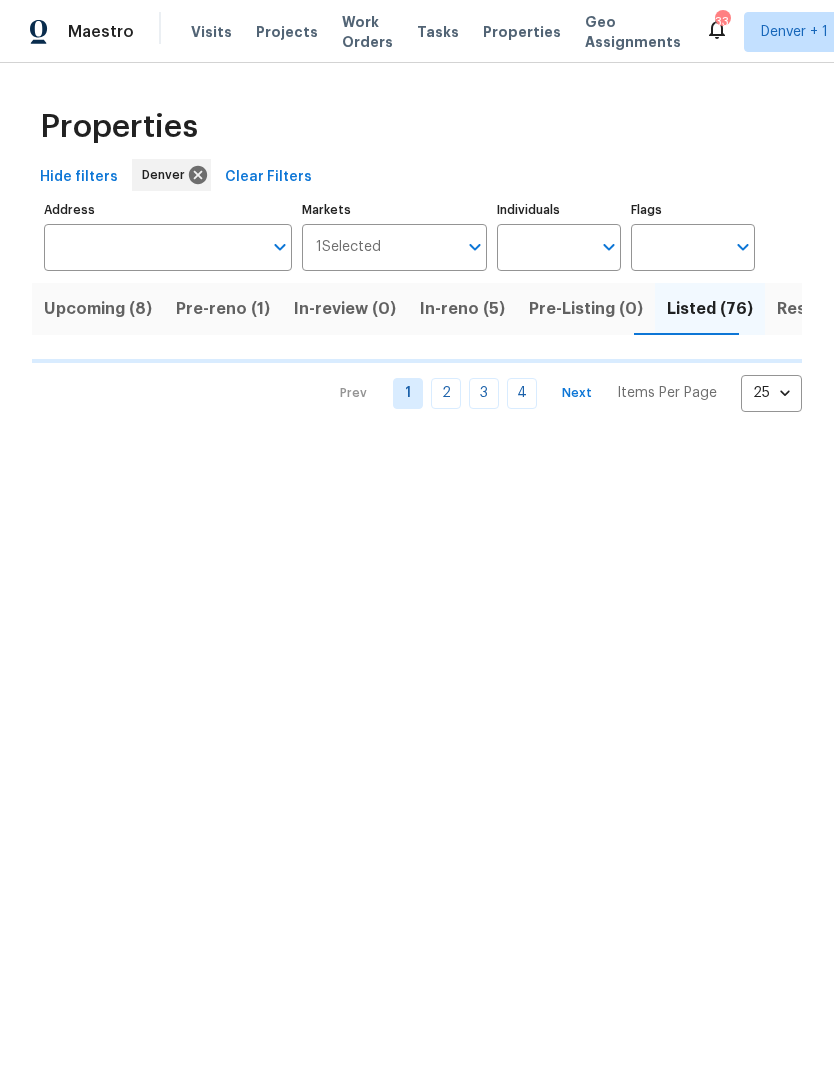 scroll, scrollTop: 0, scrollLeft: 0, axis: both 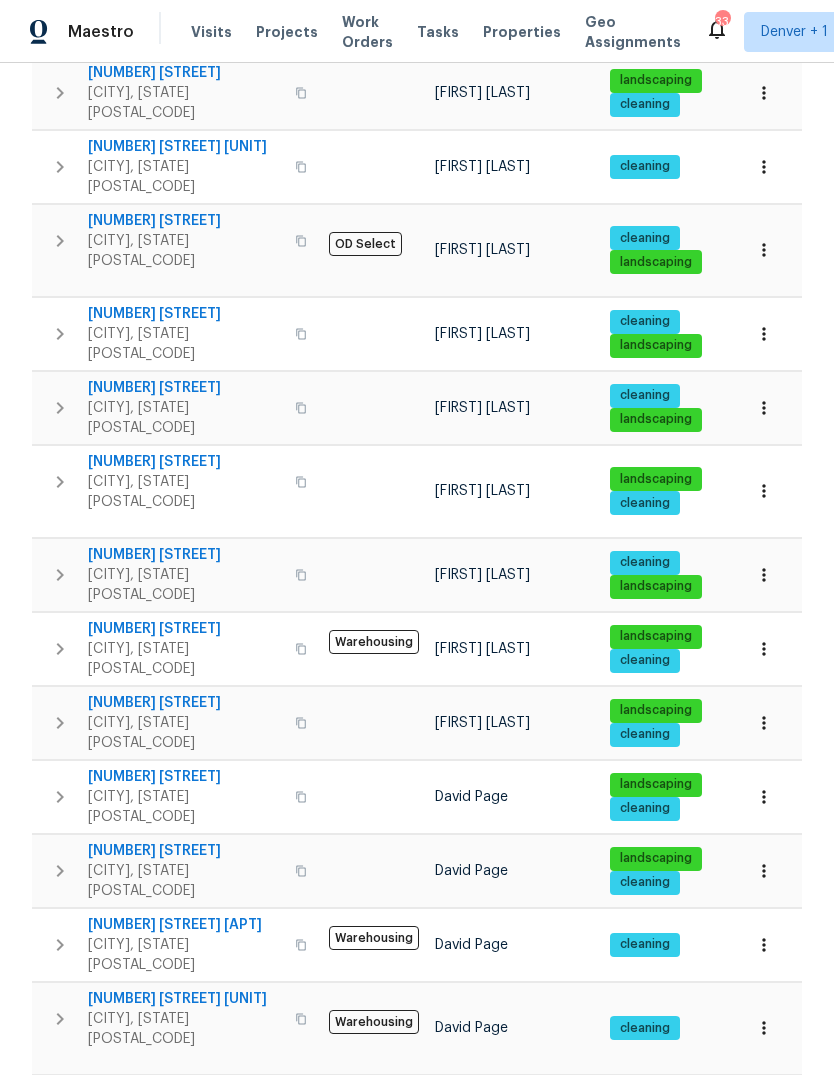 click on "3" at bounding box center [484, 1475] 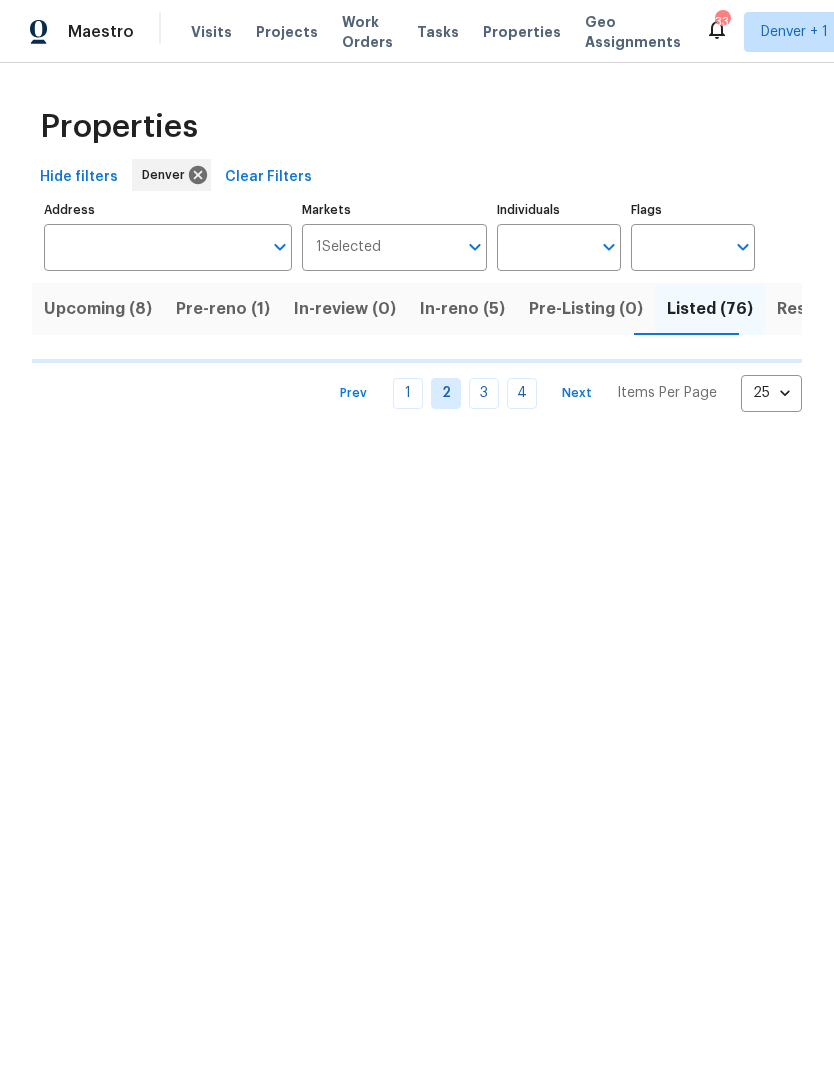 scroll, scrollTop: 0, scrollLeft: 0, axis: both 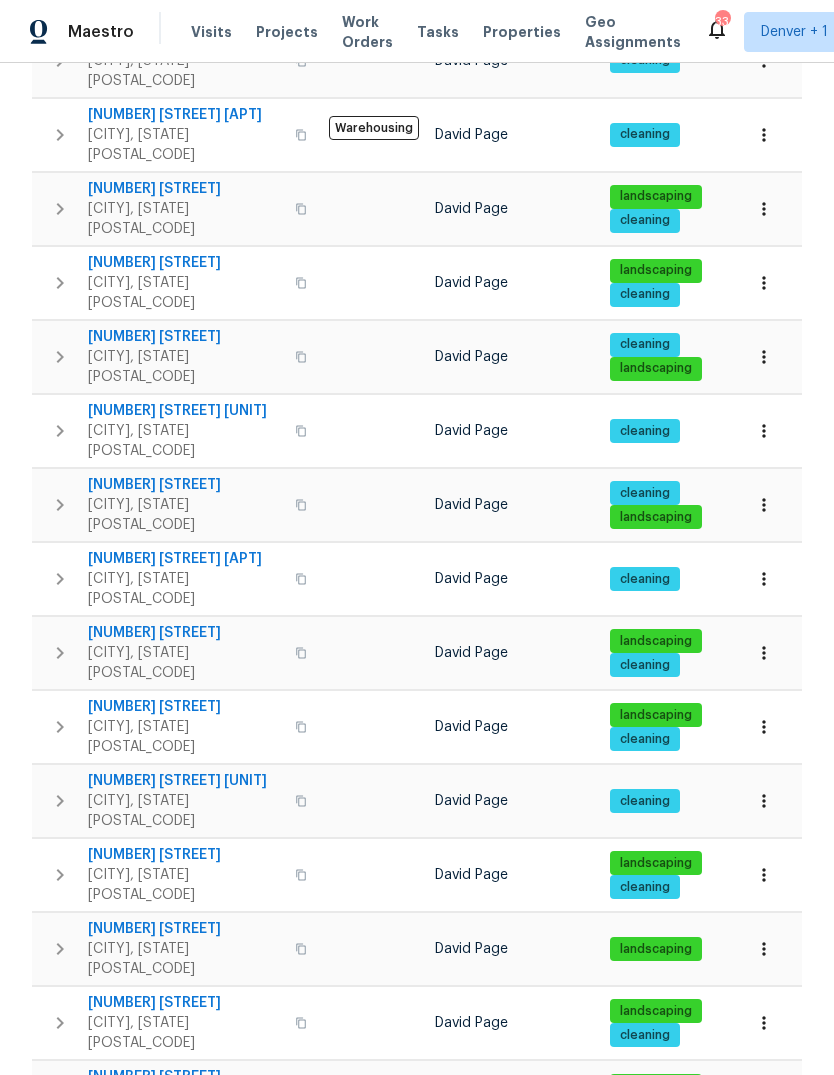 click on "4" at bounding box center [522, 1387] 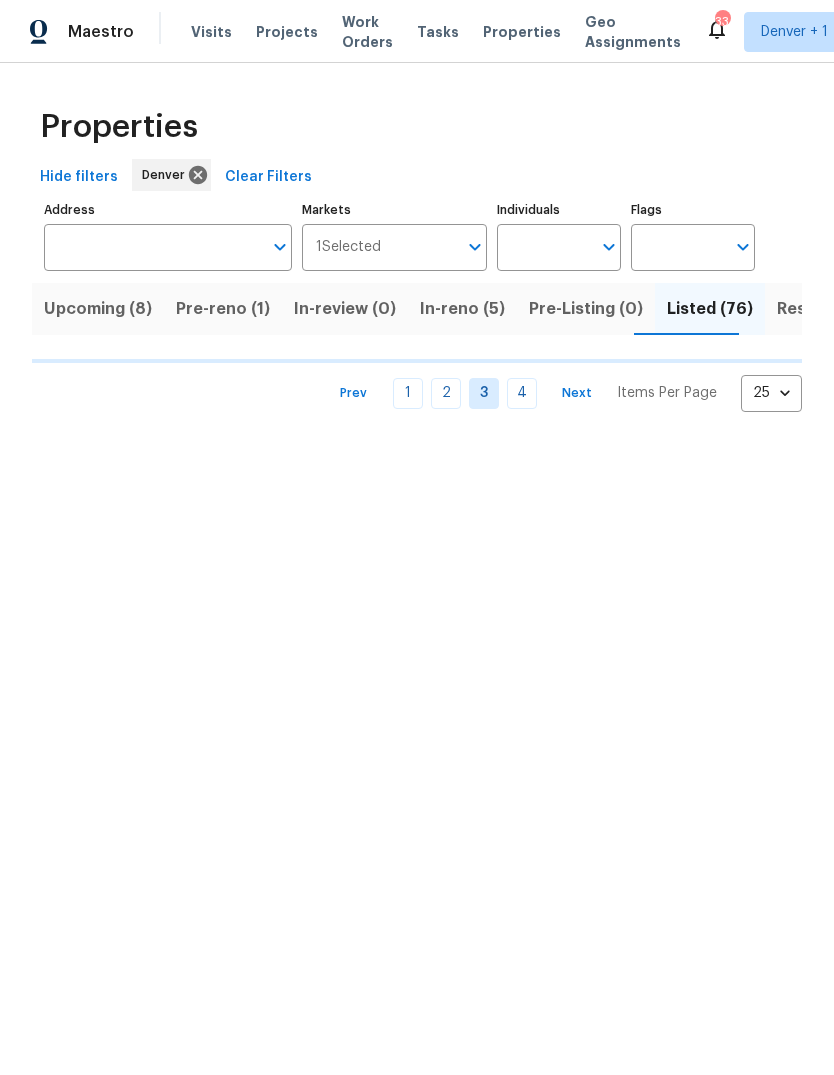 scroll, scrollTop: 0, scrollLeft: 0, axis: both 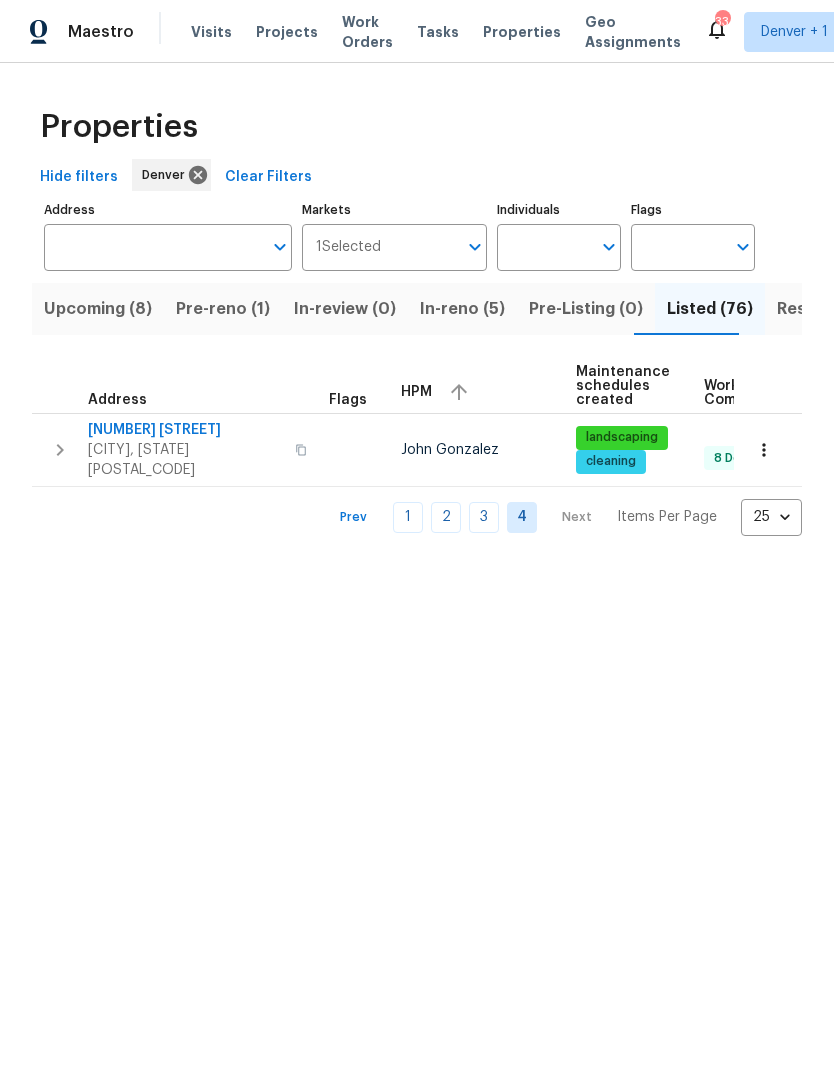 click on "3" at bounding box center [484, 517] 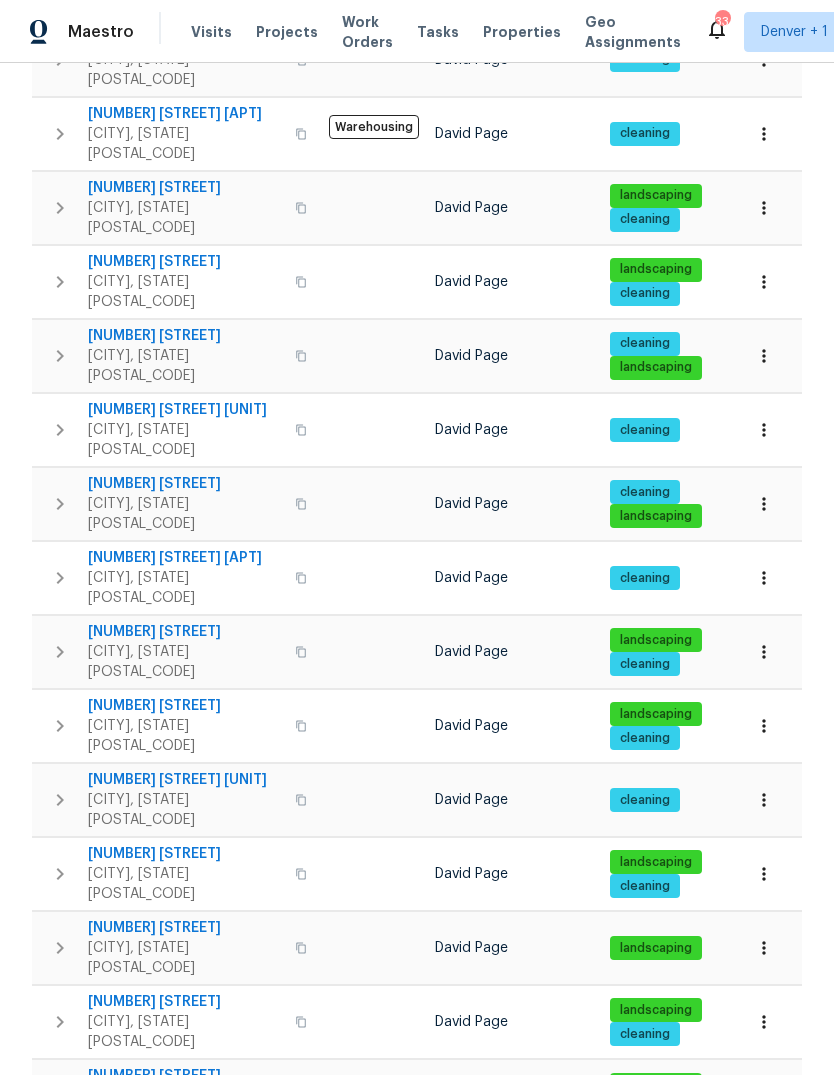 scroll, scrollTop: 907, scrollLeft: 0, axis: vertical 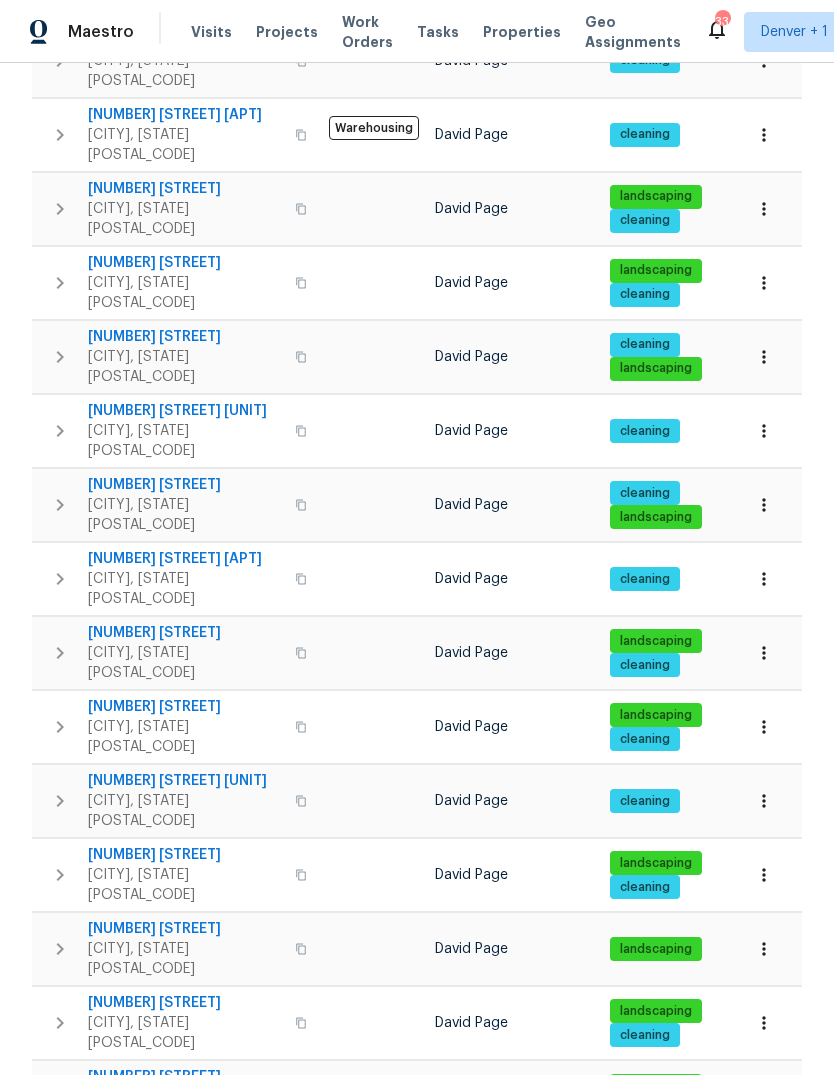 click on "1" at bounding box center [408, 1387] 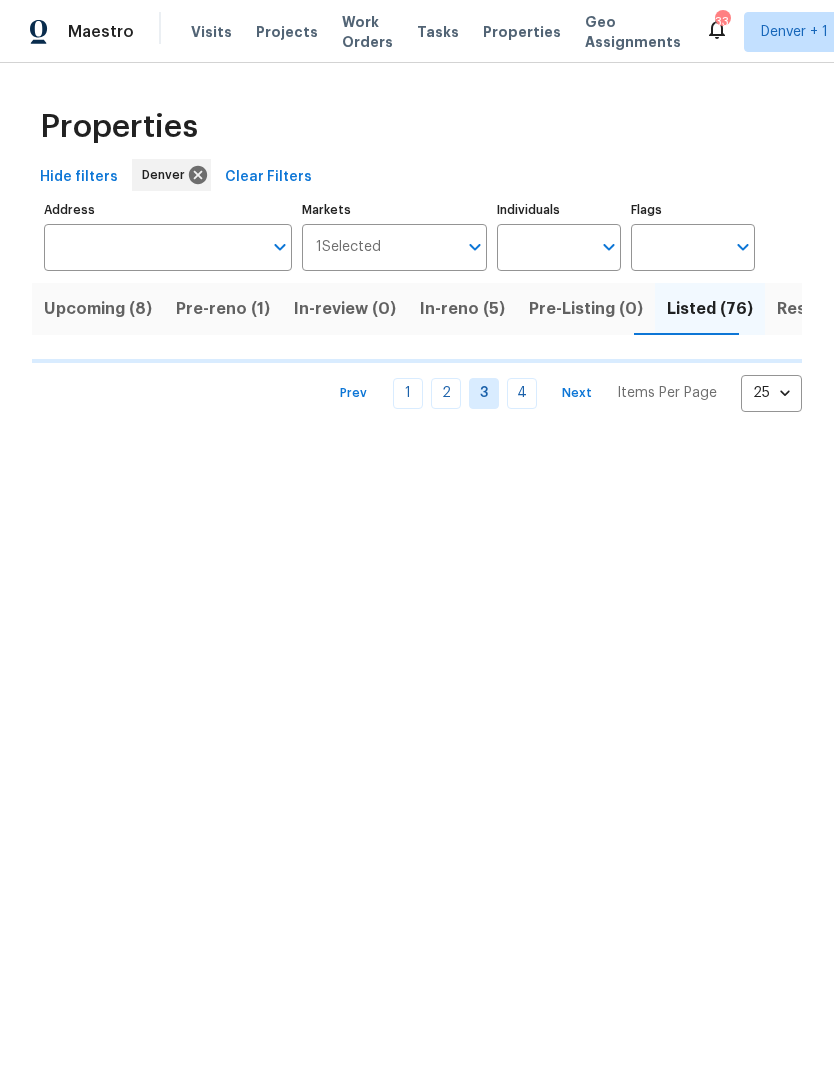 scroll, scrollTop: 0, scrollLeft: 0, axis: both 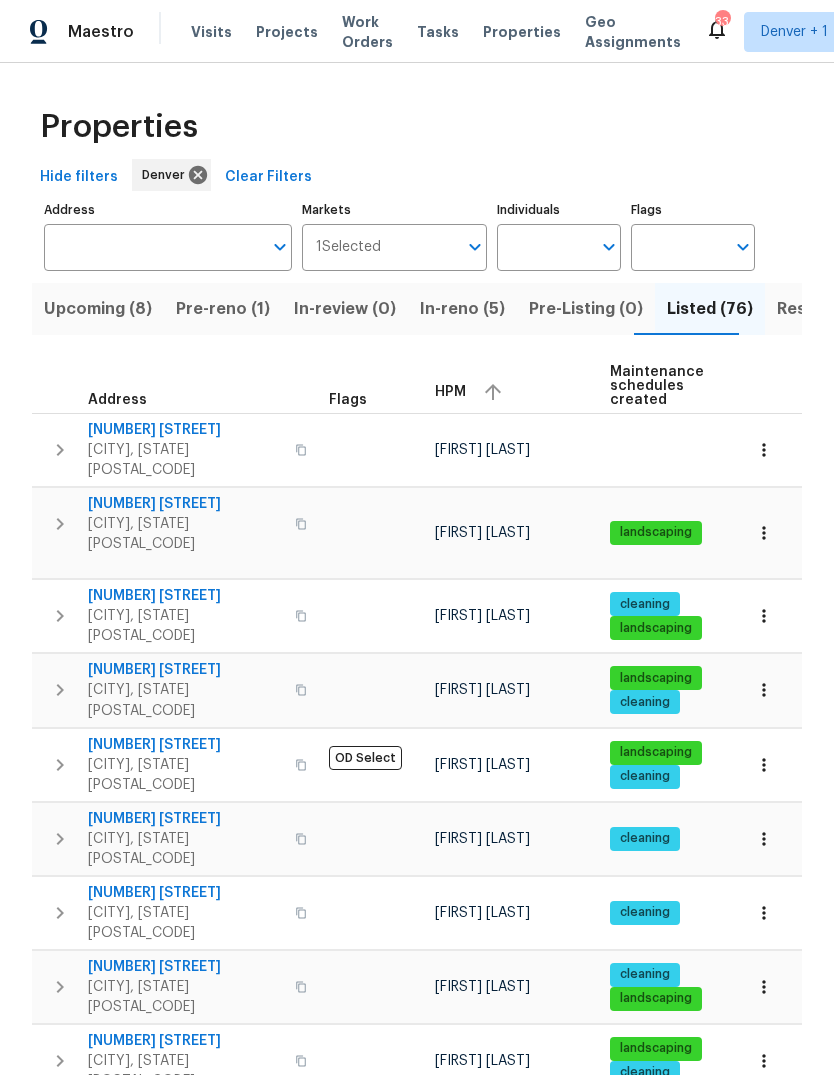 click on "In-reno (5)" at bounding box center [462, 309] 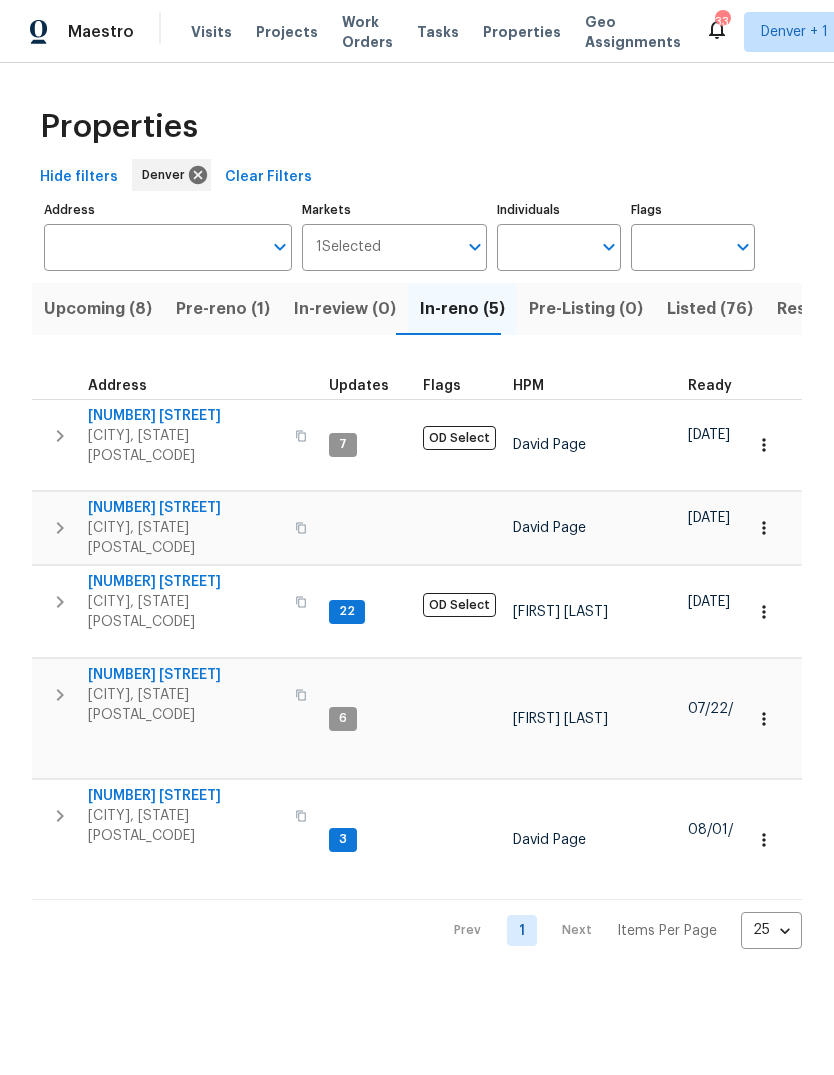 click on "[NUMBER] [STREET]" at bounding box center (185, 416) 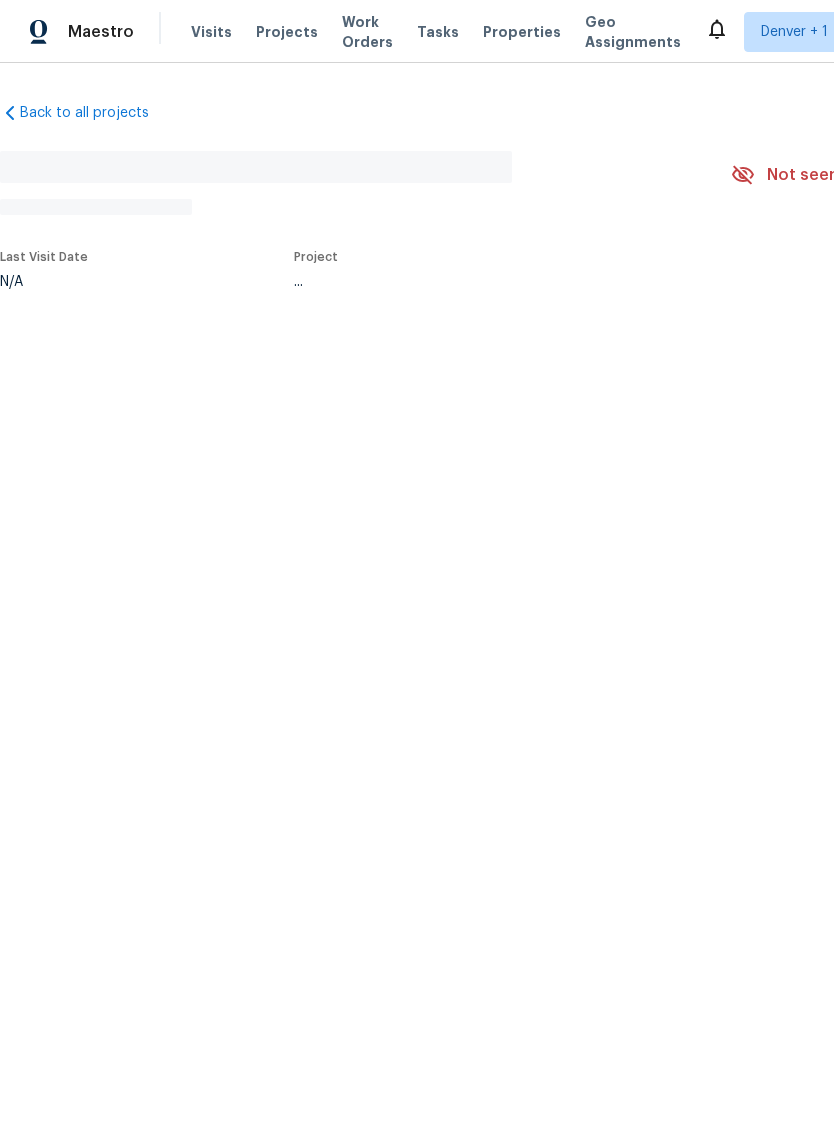 scroll, scrollTop: 0, scrollLeft: 0, axis: both 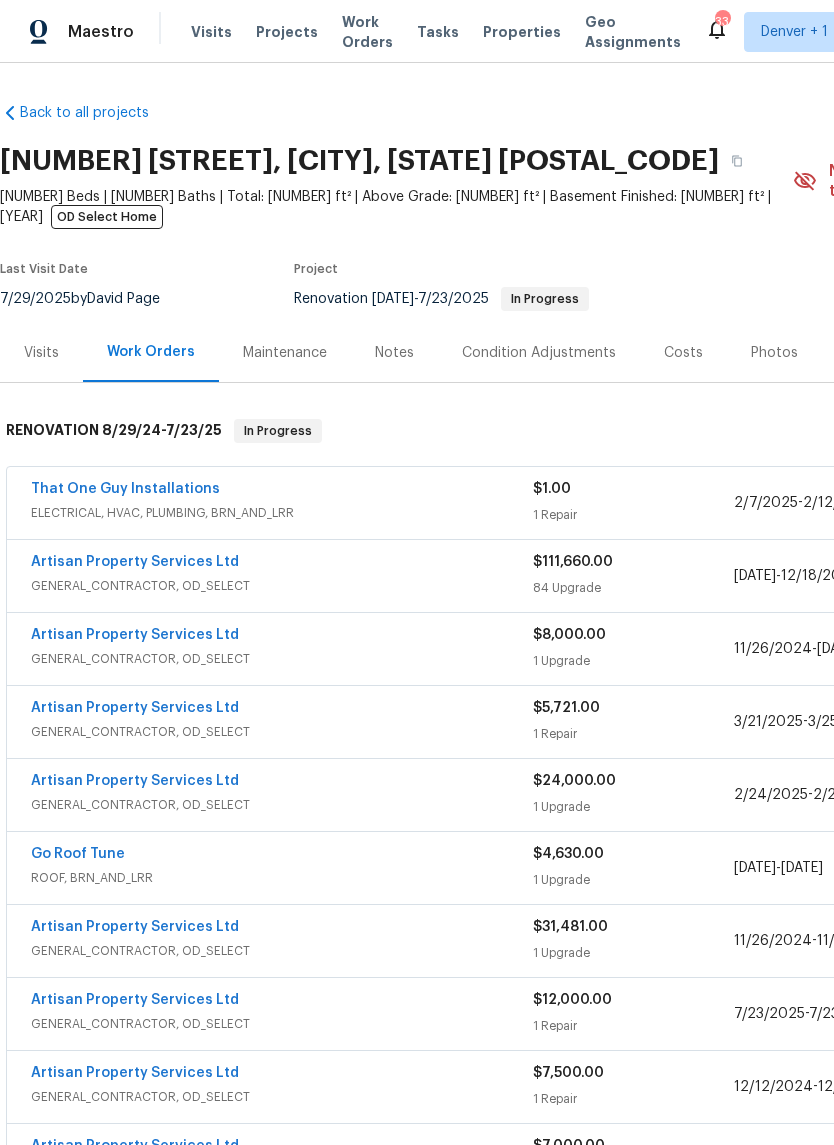 click on "Notes" at bounding box center [394, 353] 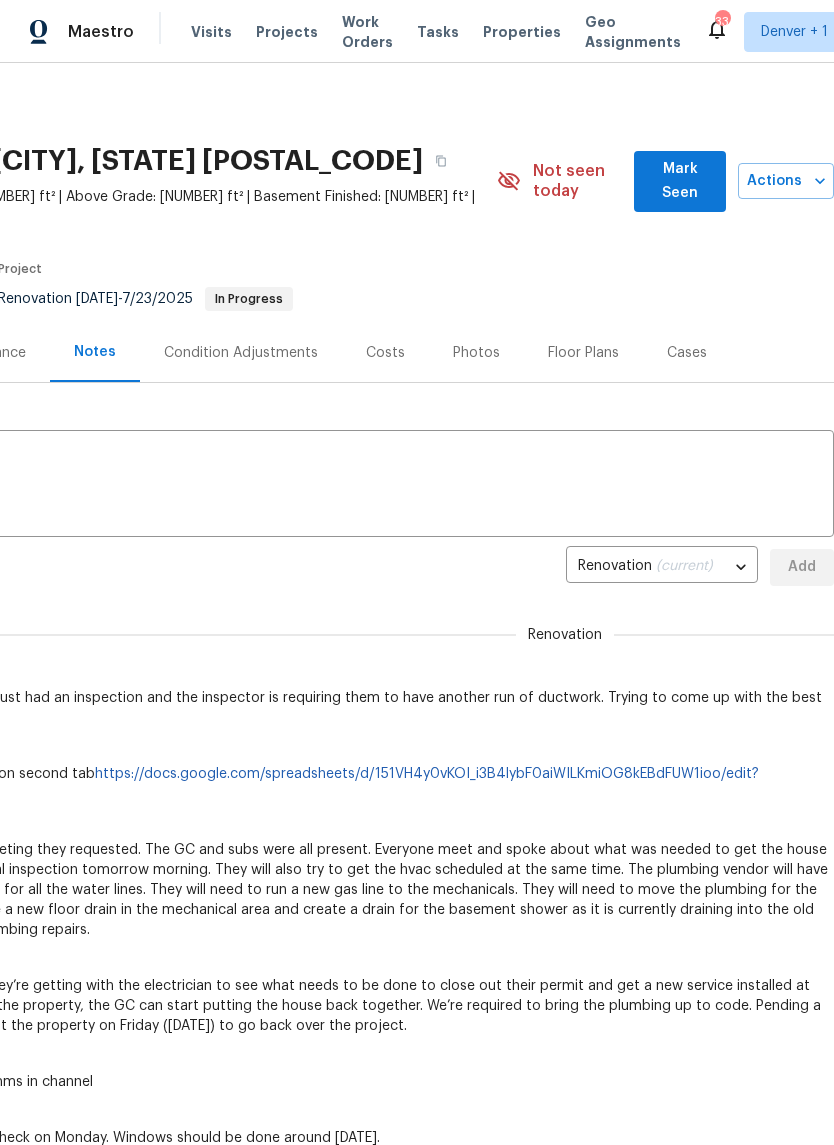scroll, scrollTop: 0, scrollLeft: 296, axis: horizontal 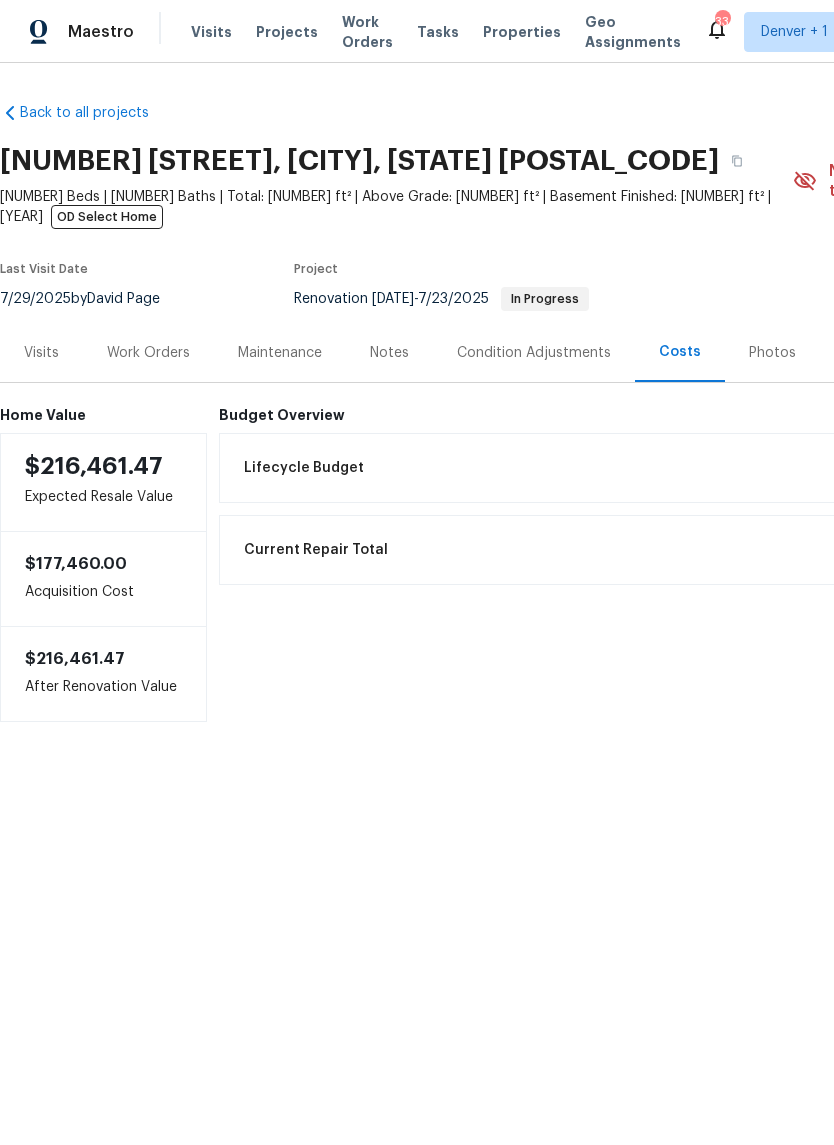 click on "Work Orders" at bounding box center (148, 353) 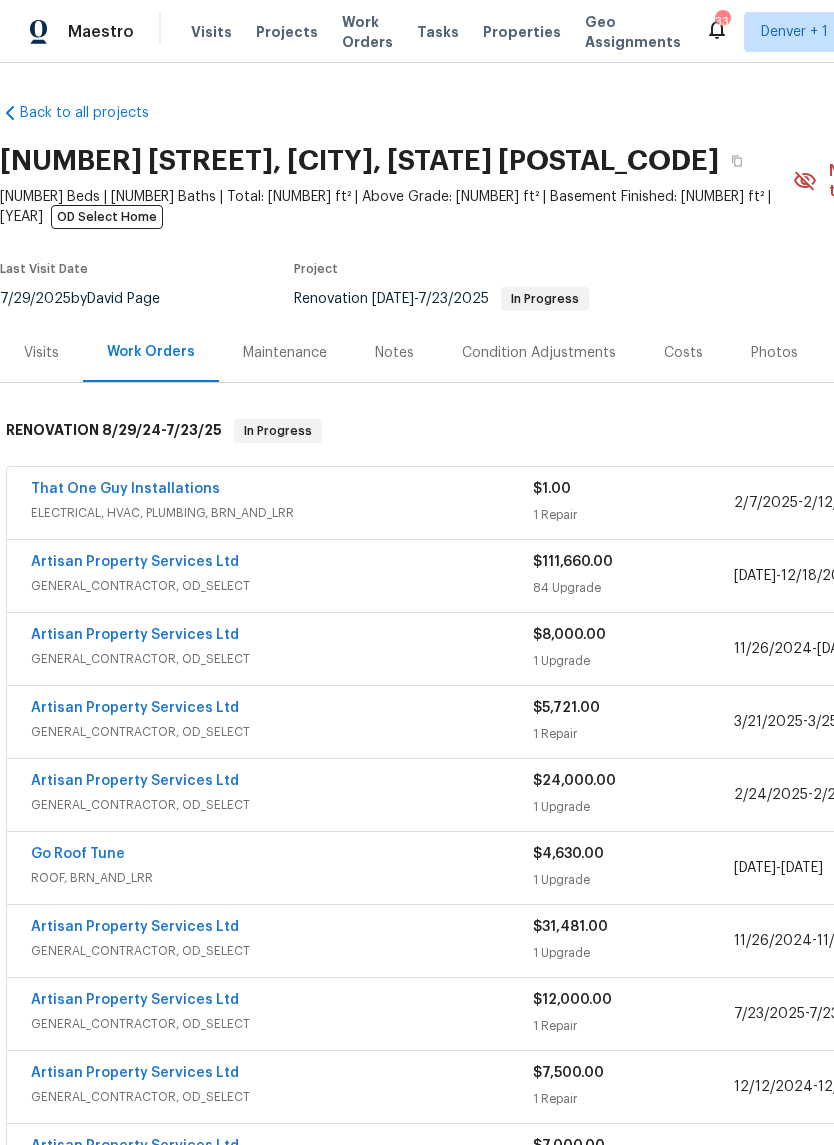 click on "Artisan Property Services Ltd" at bounding box center [135, 562] 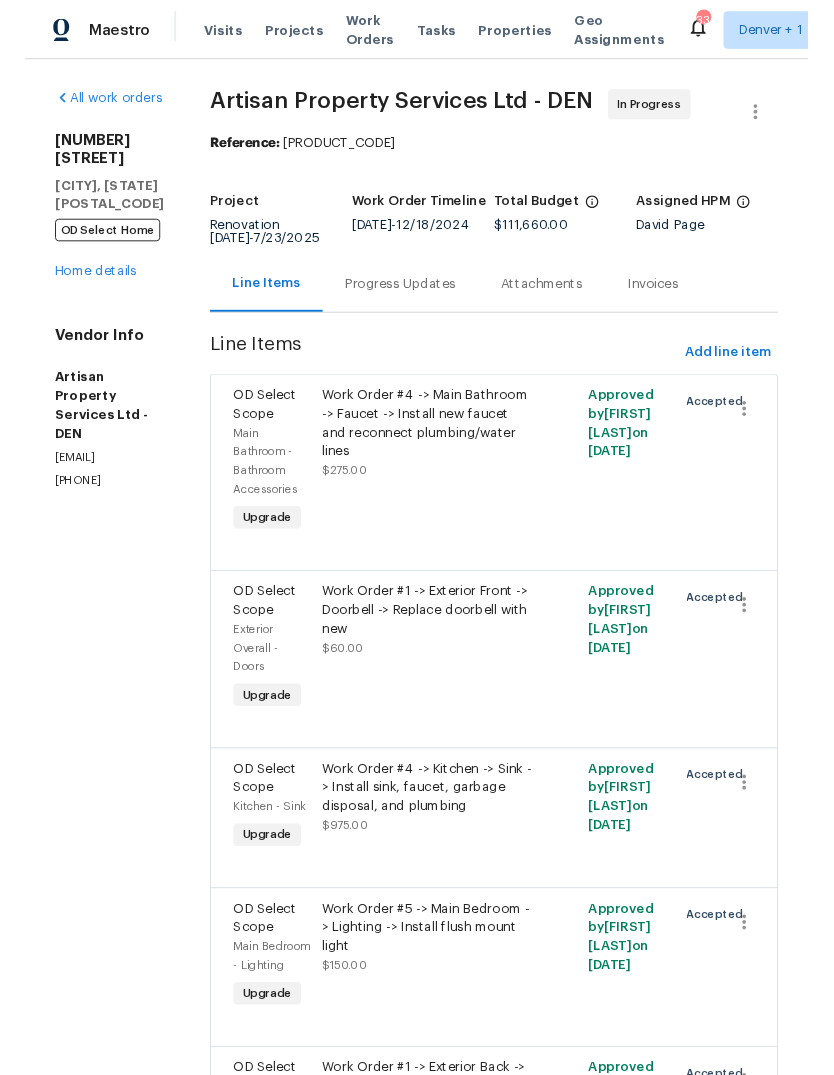 scroll, scrollTop: 0, scrollLeft: 0, axis: both 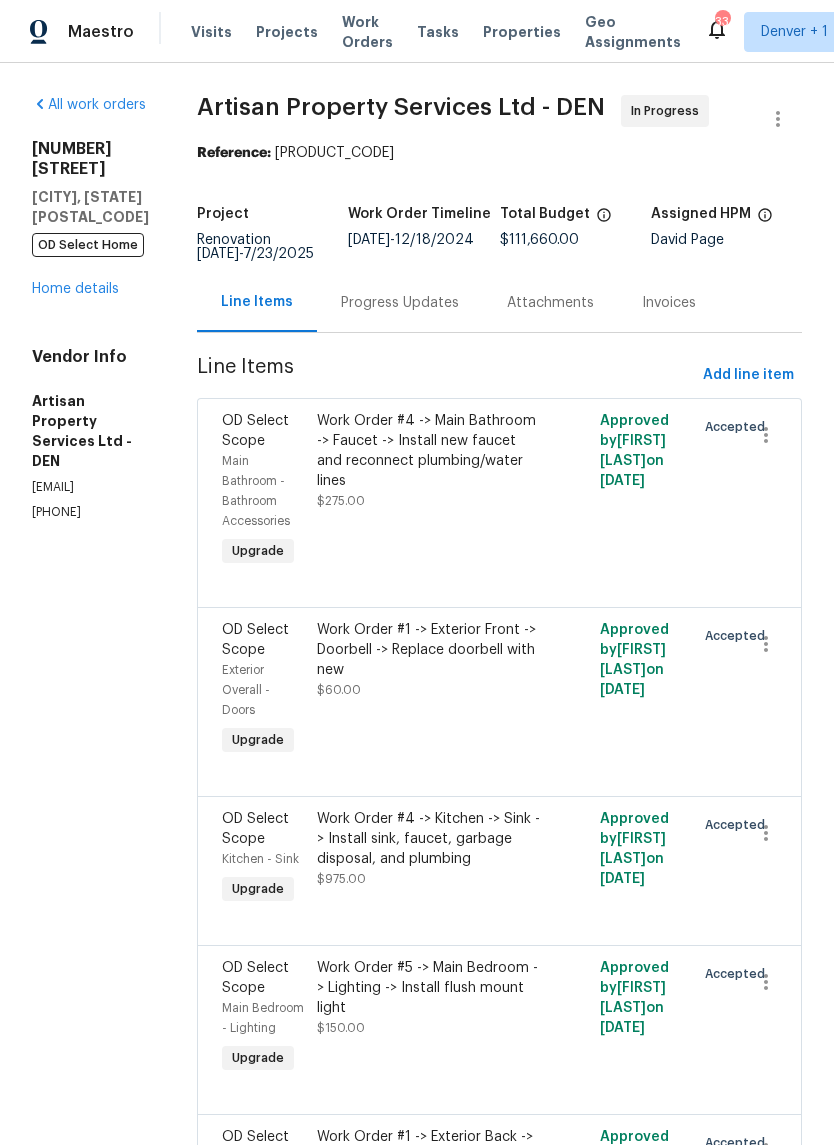 click on "All work orders" at bounding box center (89, 105) 